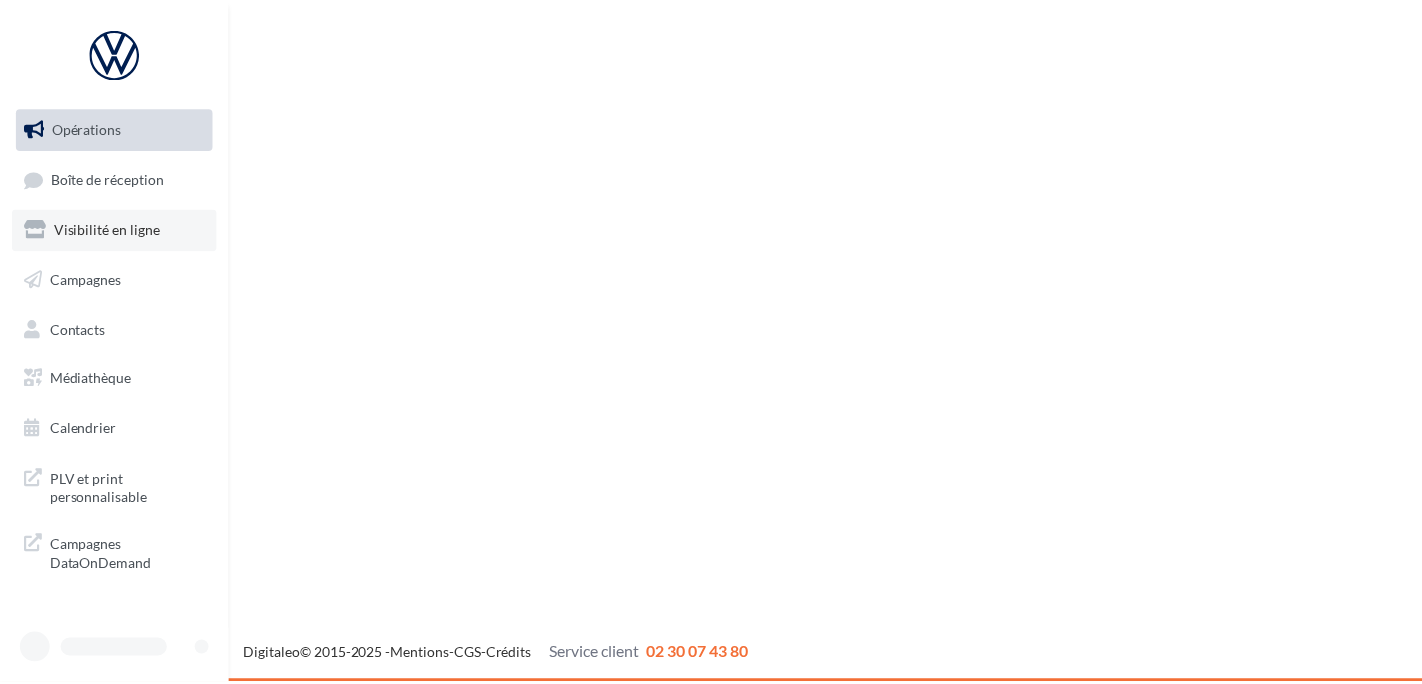 scroll, scrollTop: 0, scrollLeft: 0, axis: both 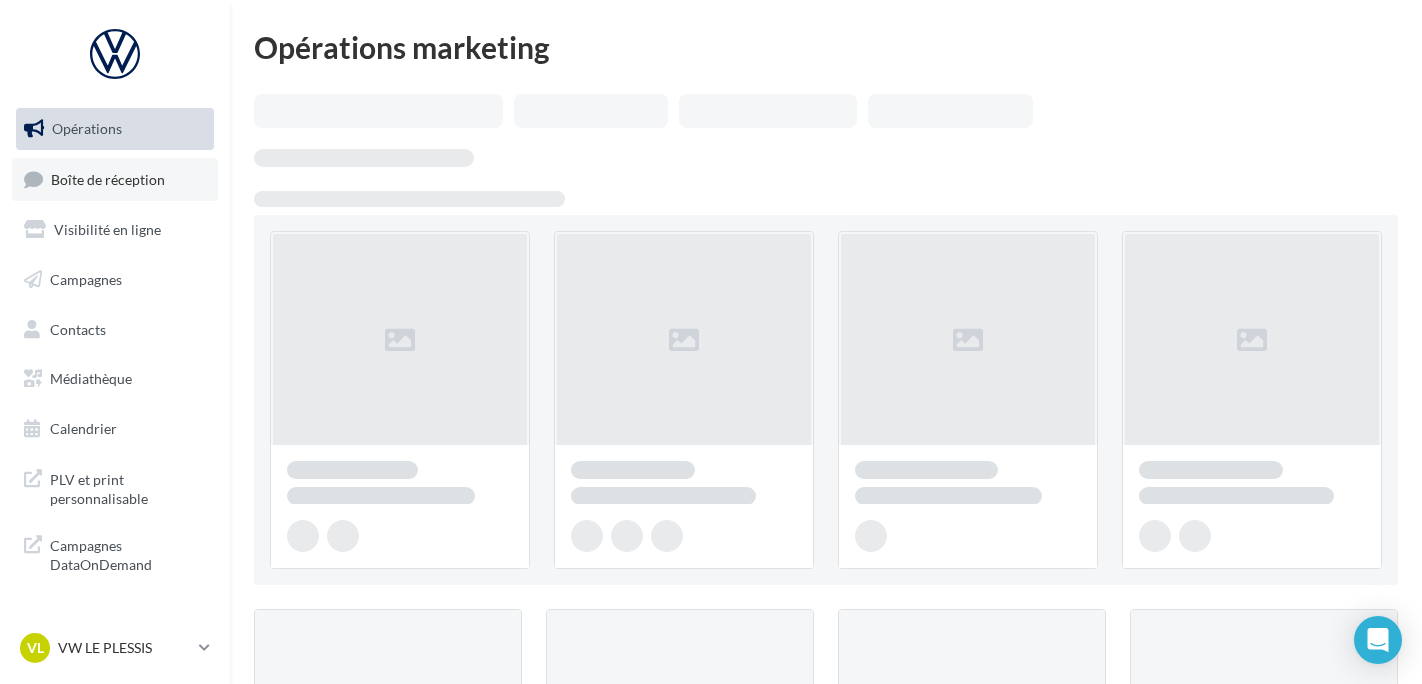 click on "Boîte de réception" at bounding box center (108, 178) 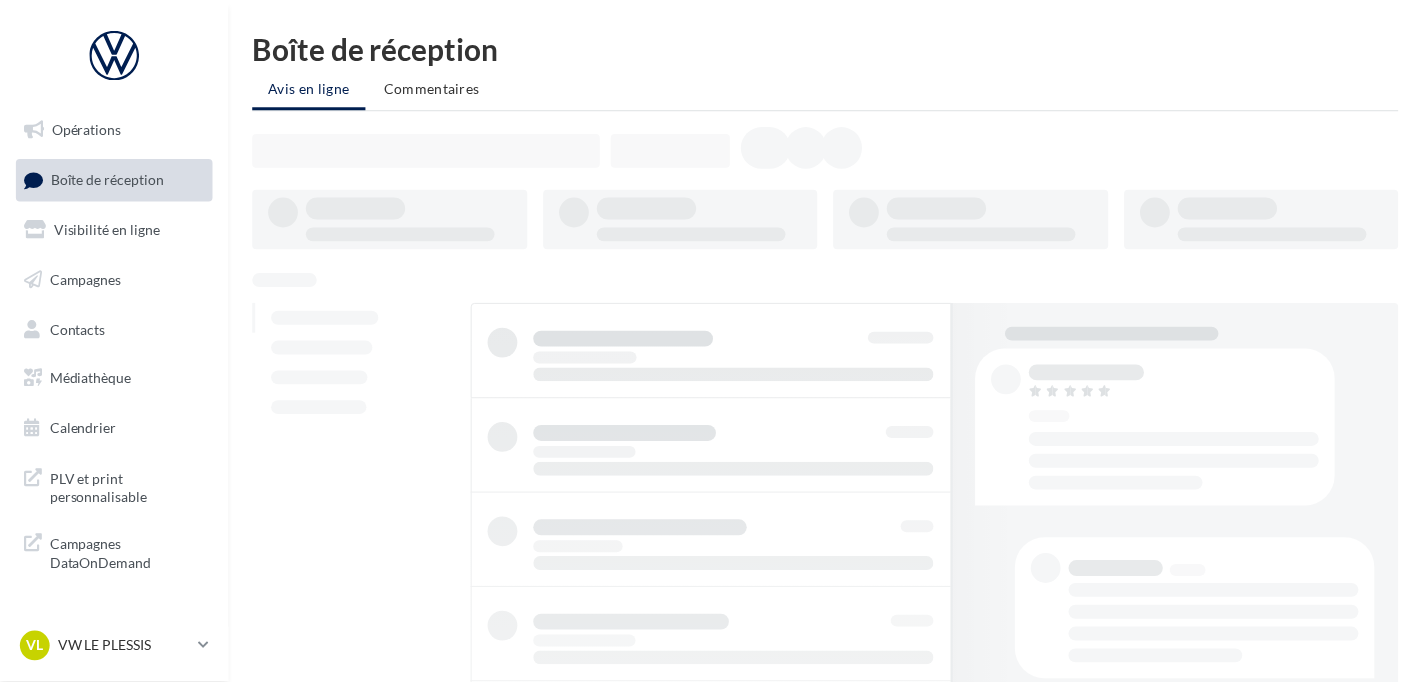 scroll, scrollTop: 0, scrollLeft: 0, axis: both 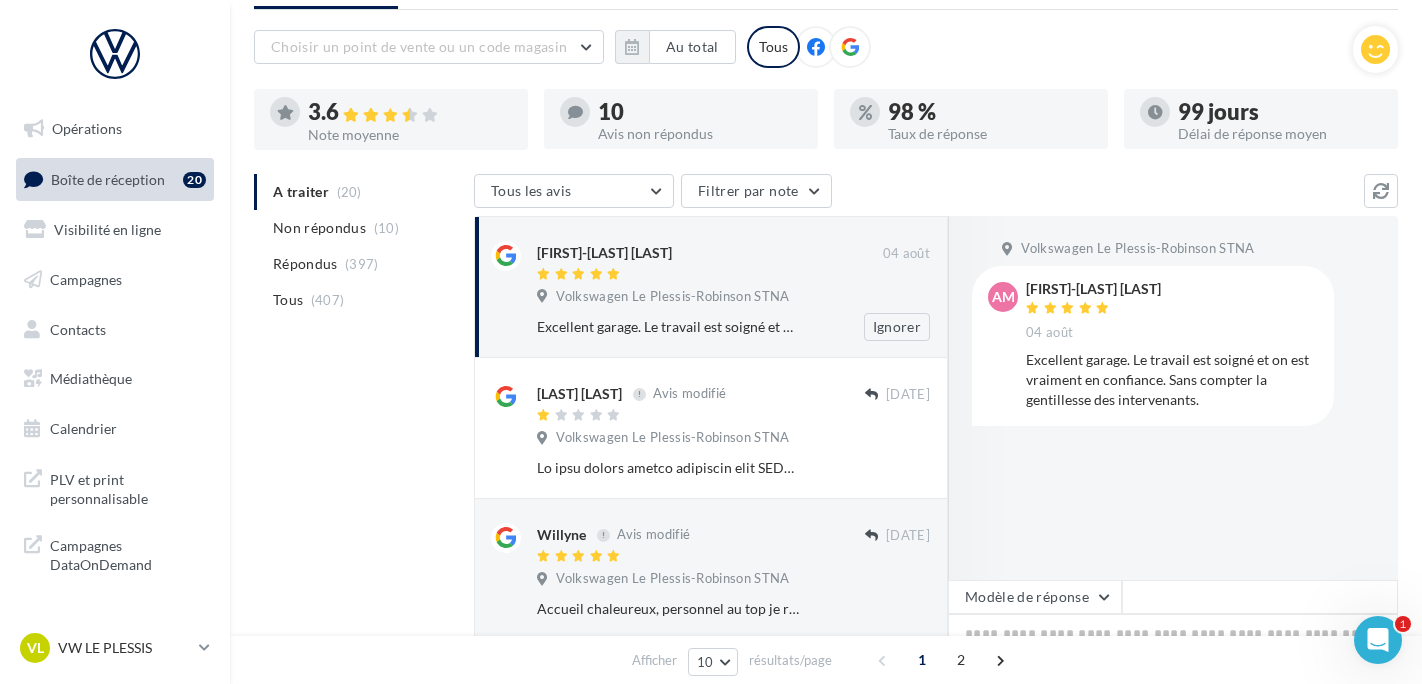 click on "Volkswagen Le Plessis-Robinson STNA" at bounding box center (672, 297) 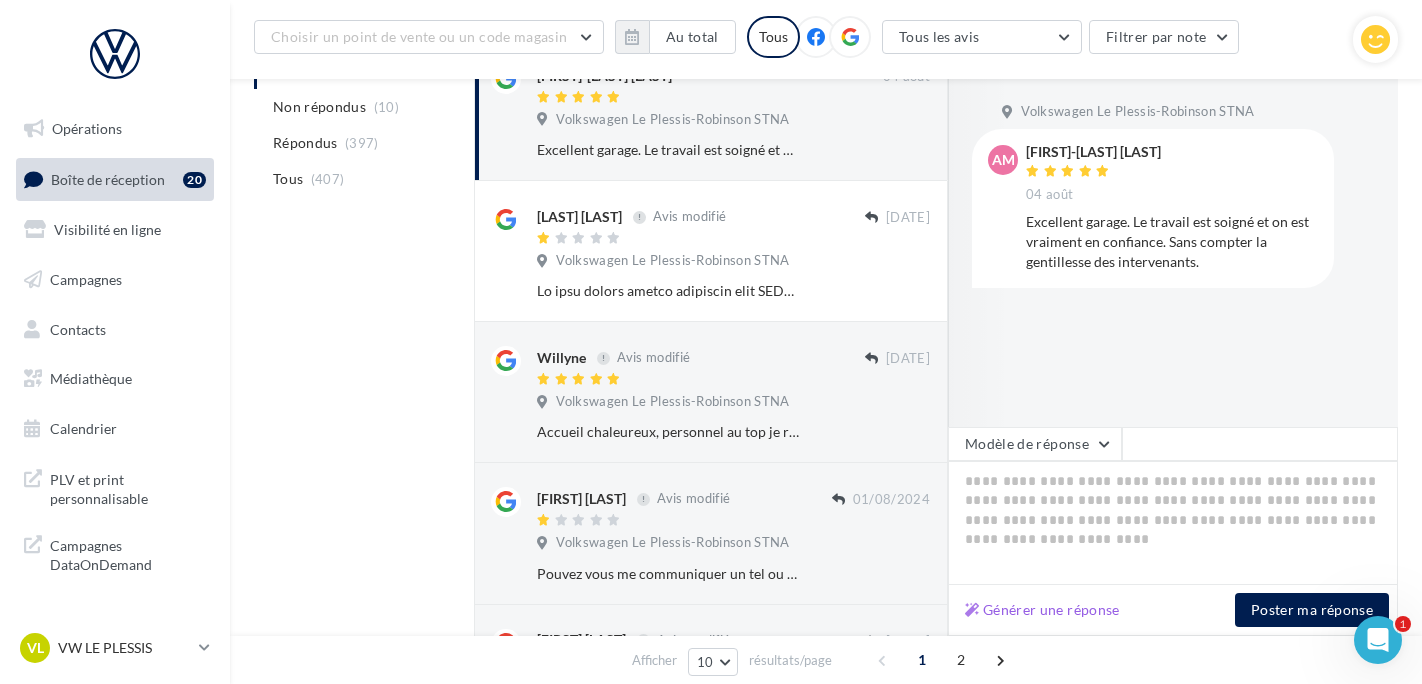 scroll, scrollTop: 400, scrollLeft: 0, axis: vertical 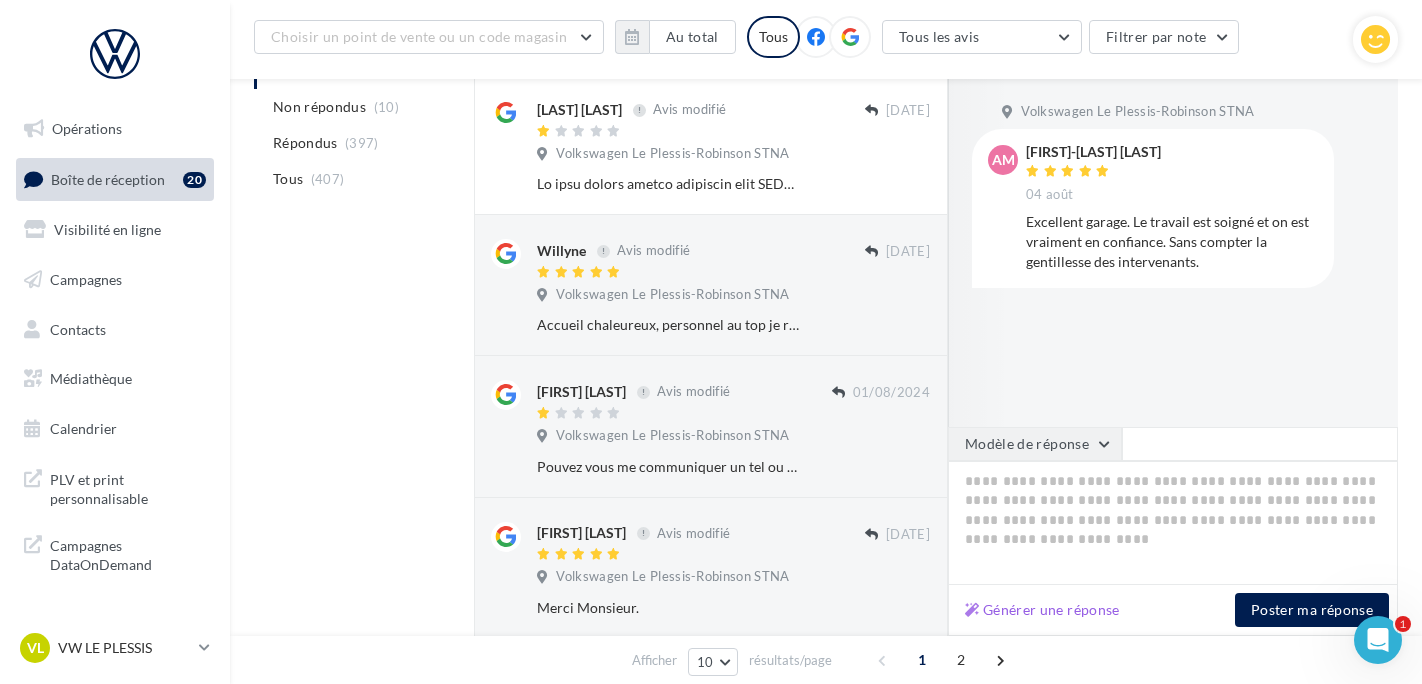 click on "Modèle de réponse" at bounding box center [1035, 444] 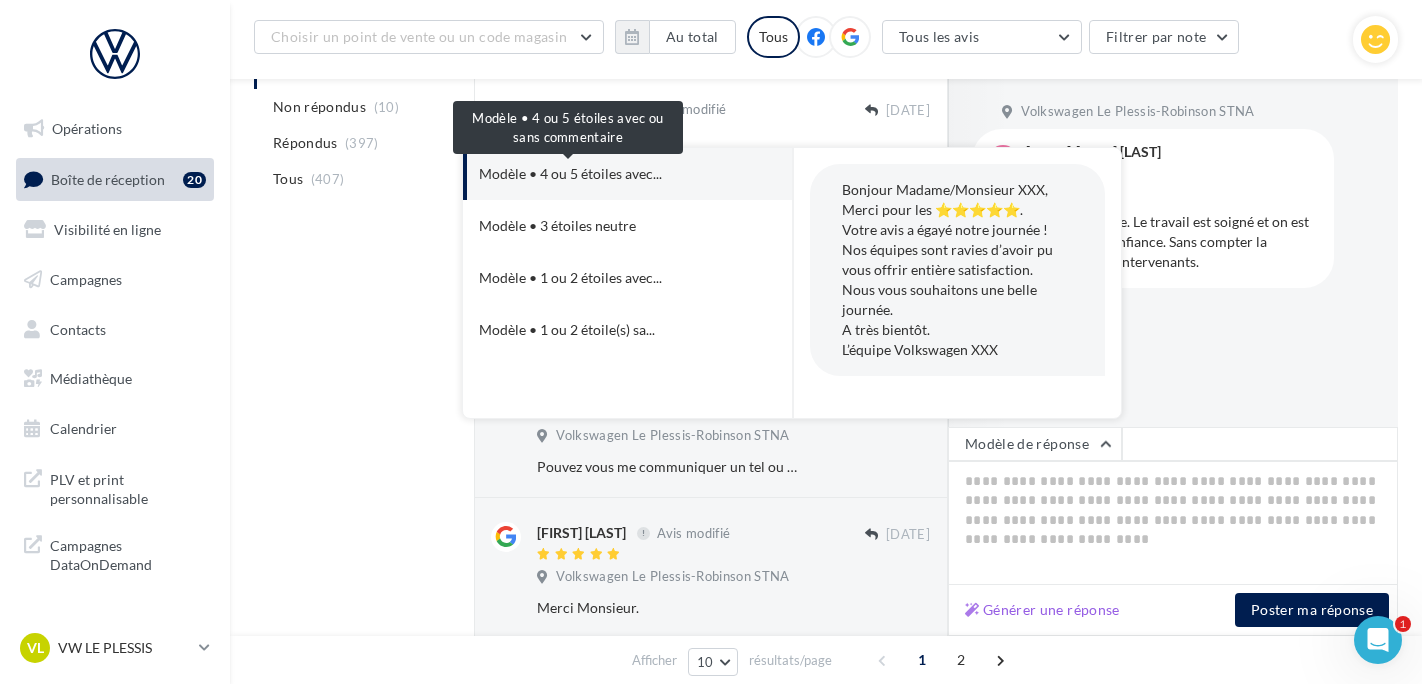 click on "Modèle •	4 ou 5 étoiles avec..." at bounding box center [570, 174] 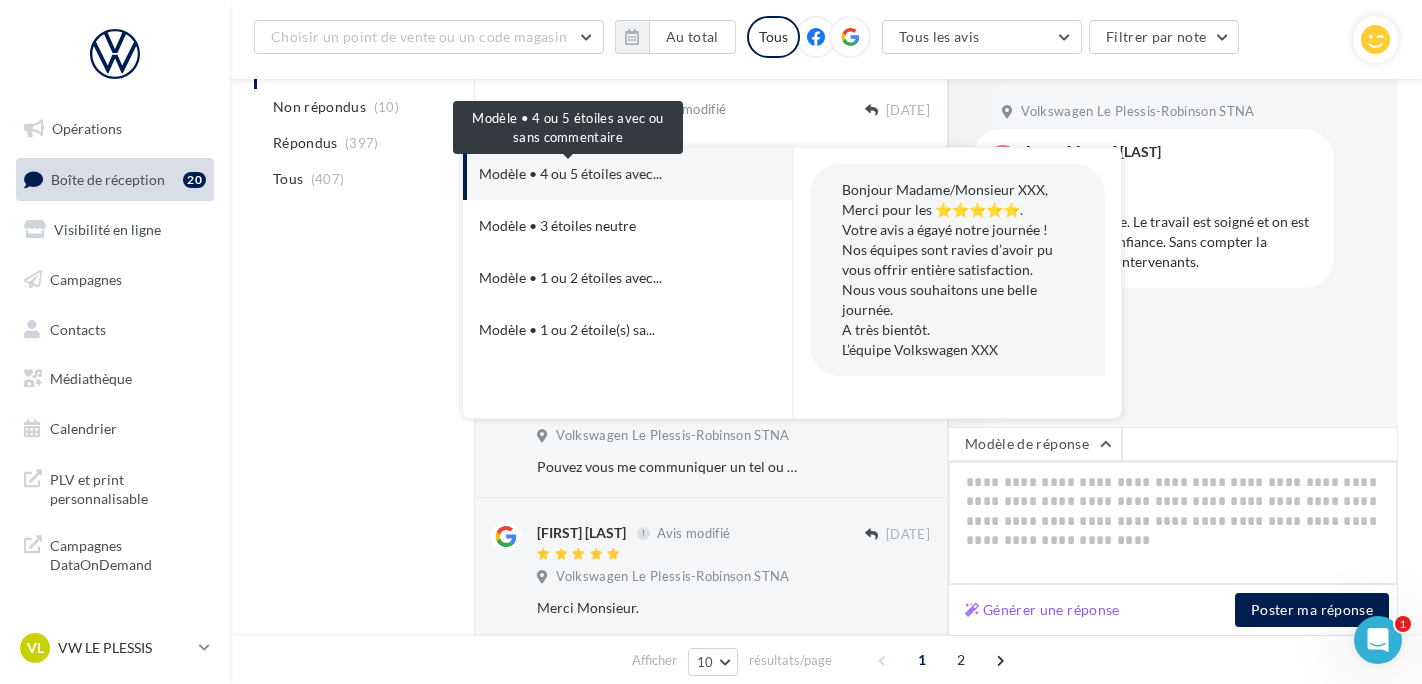 type on "**********" 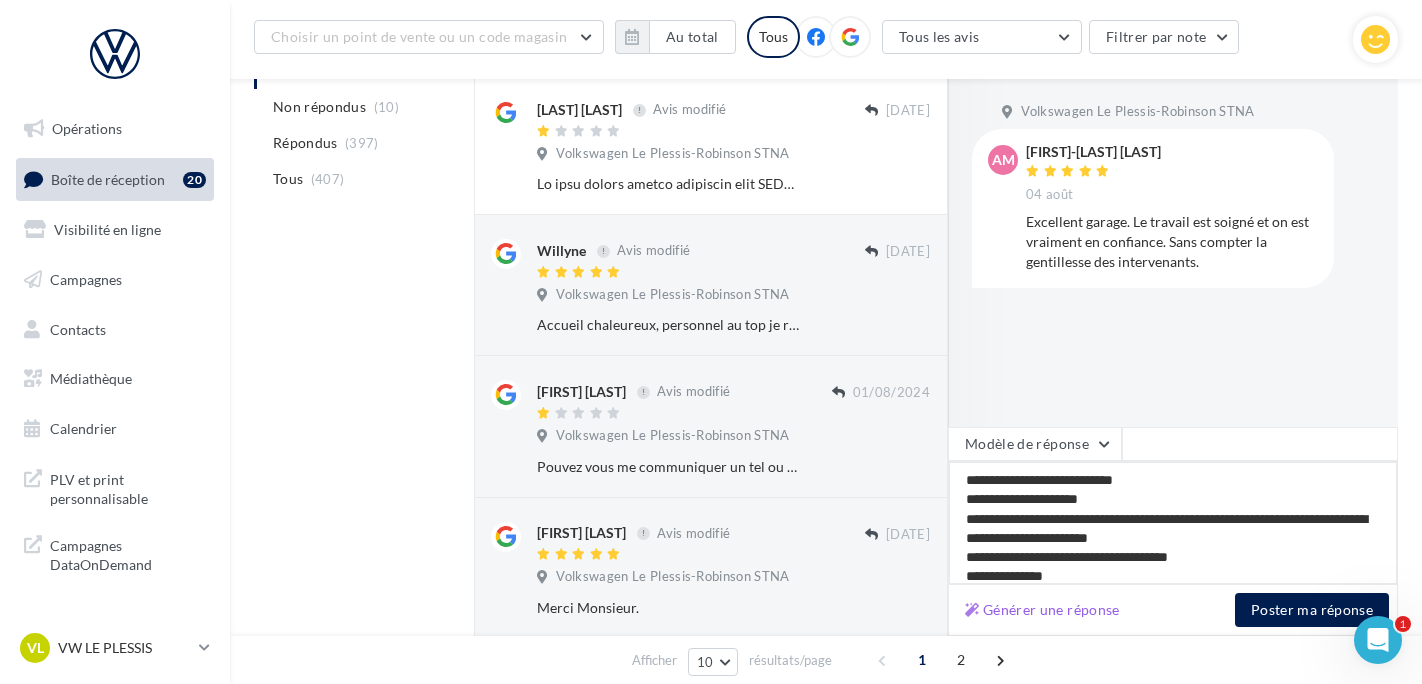 click on "**********" at bounding box center [1173, 523] 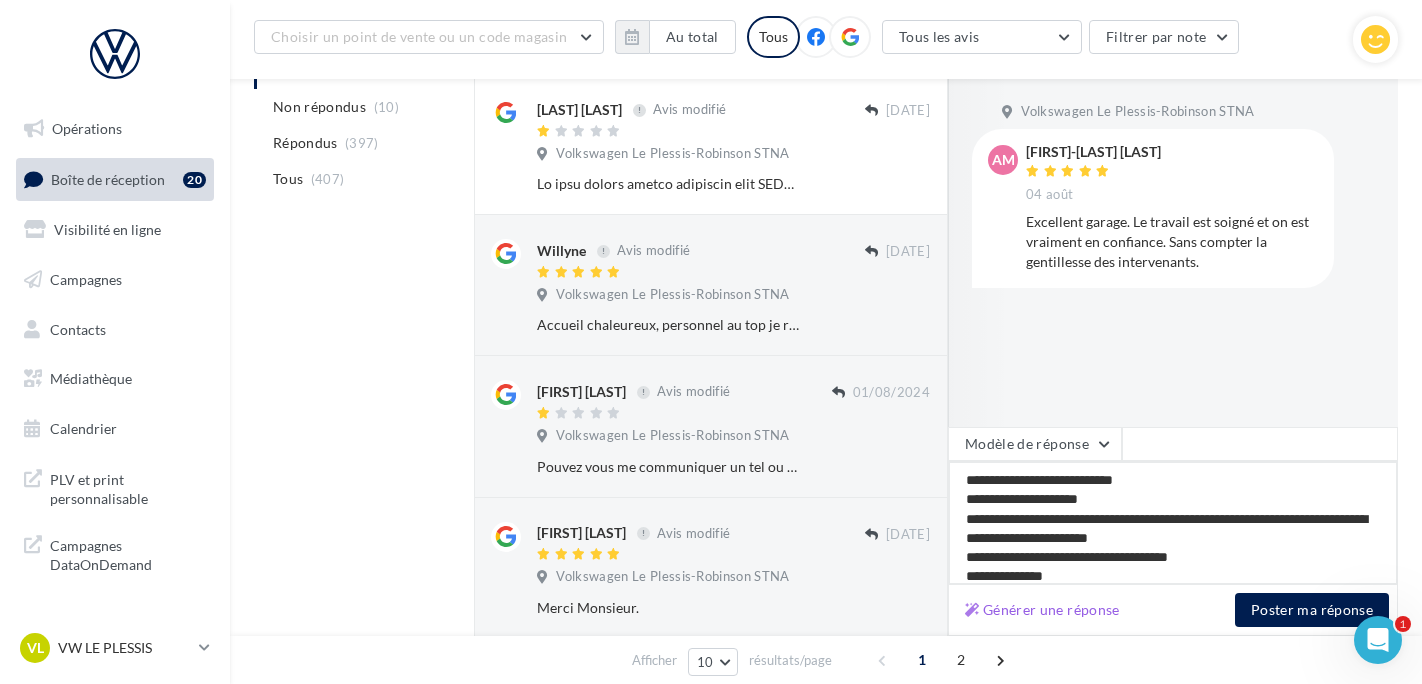 type on "**********" 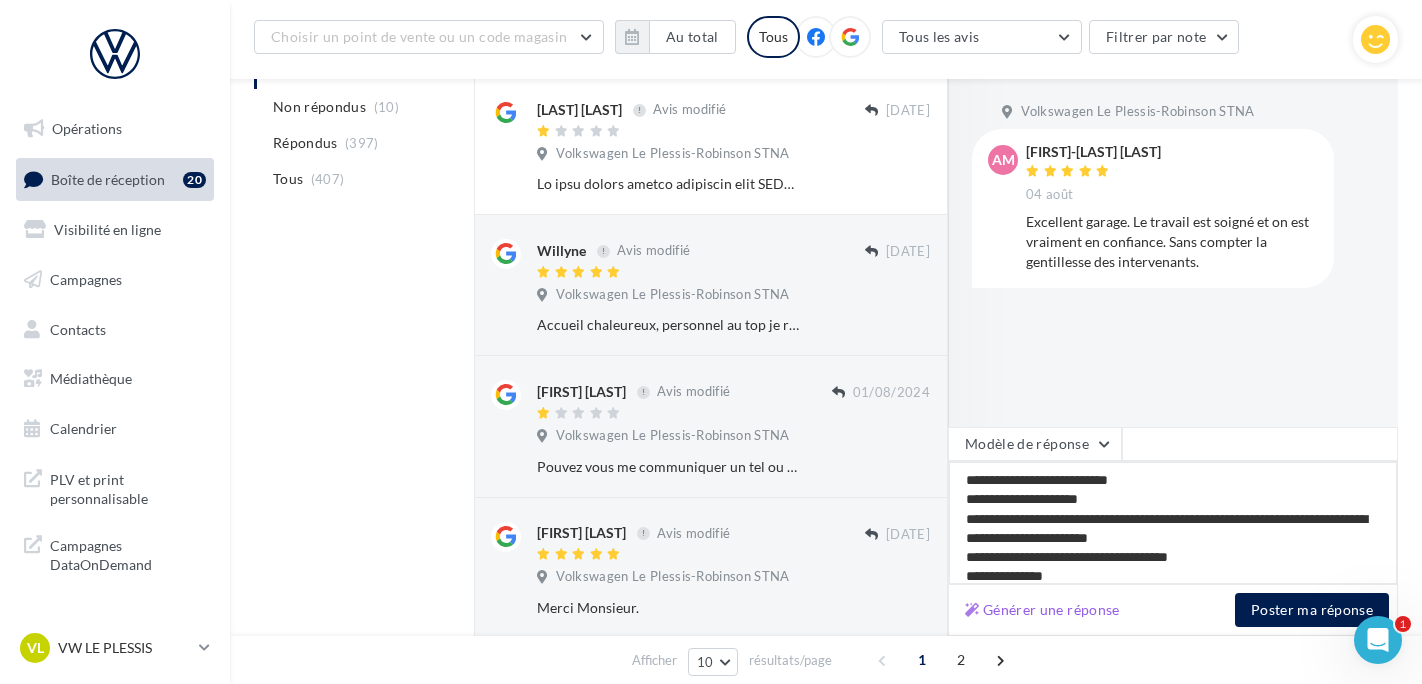 type on "**********" 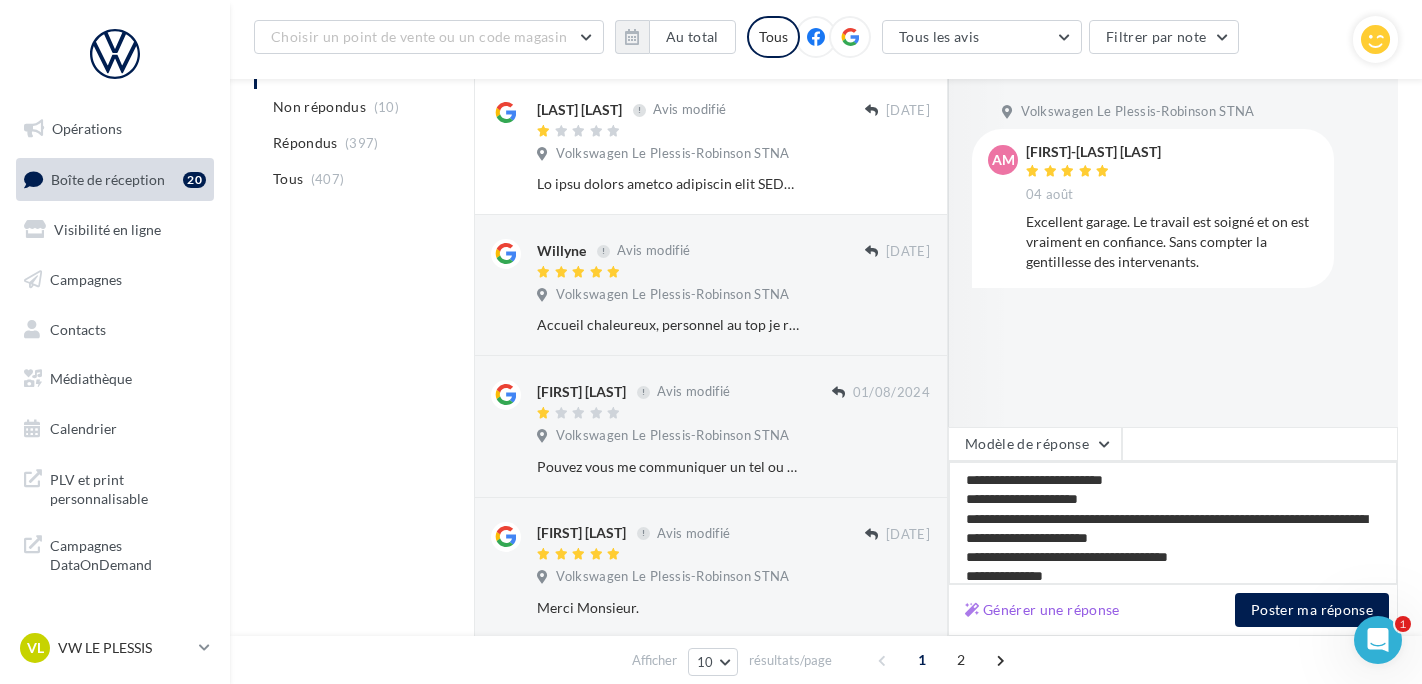 type on "**********" 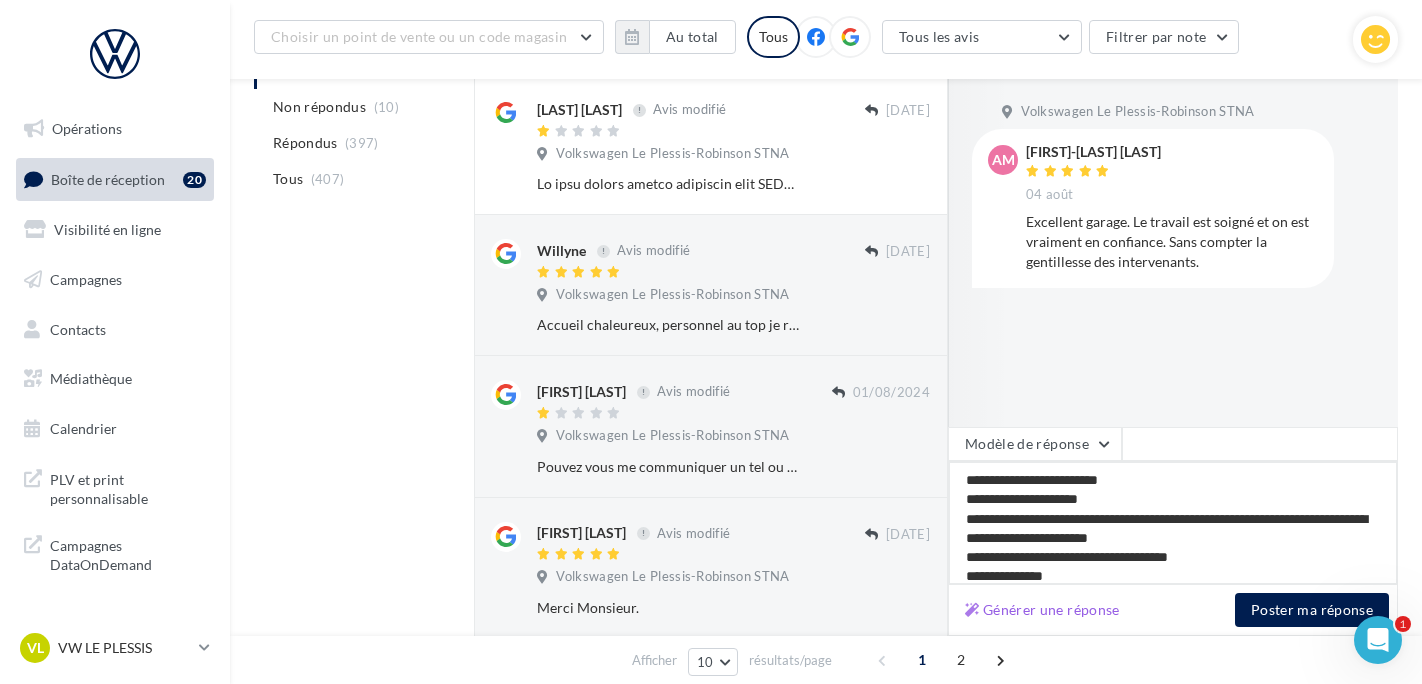 type on "**********" 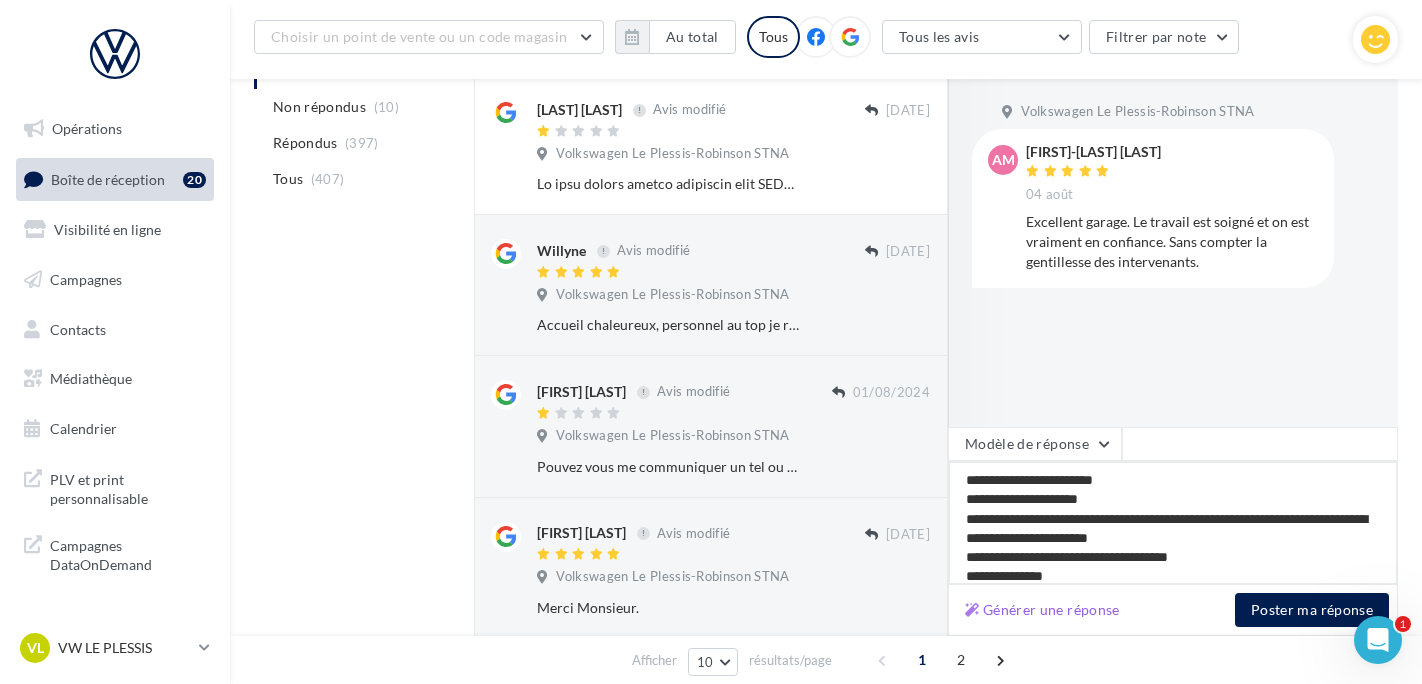 type on "**********" 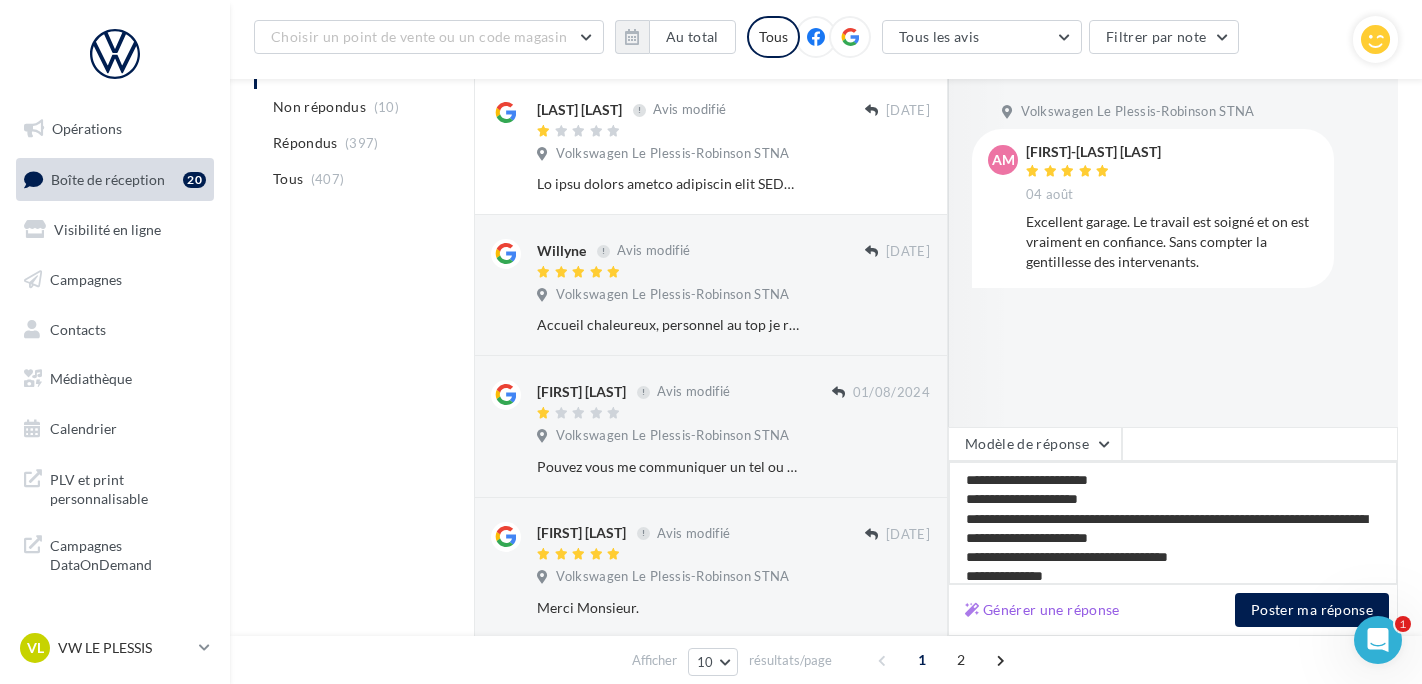 type on "**********" 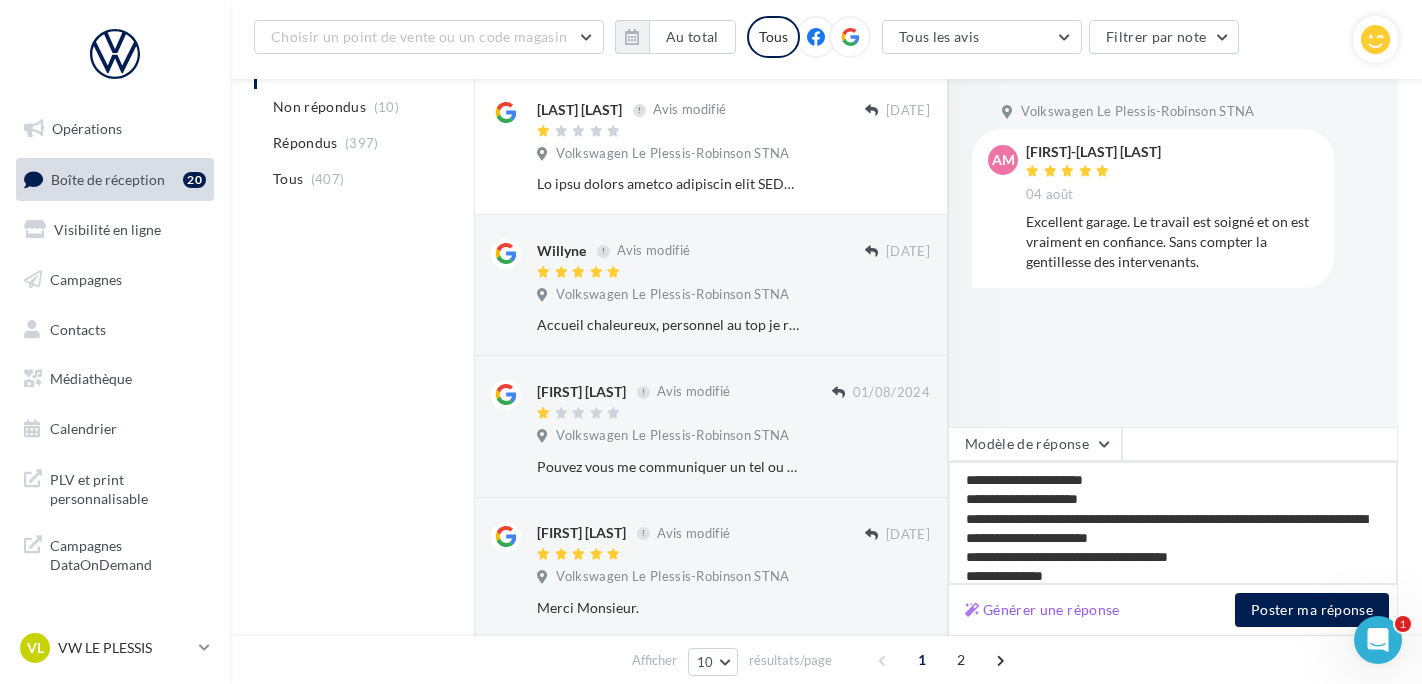 type on "**********" 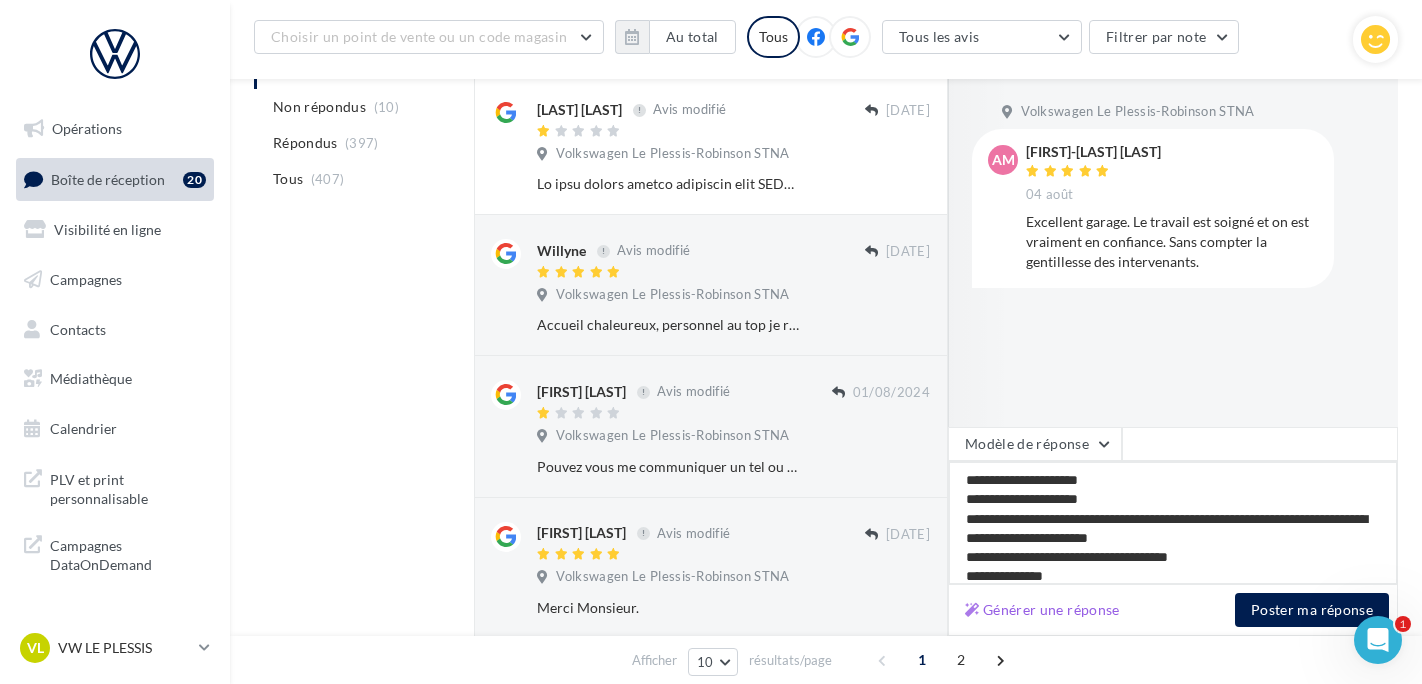 type on "**********" 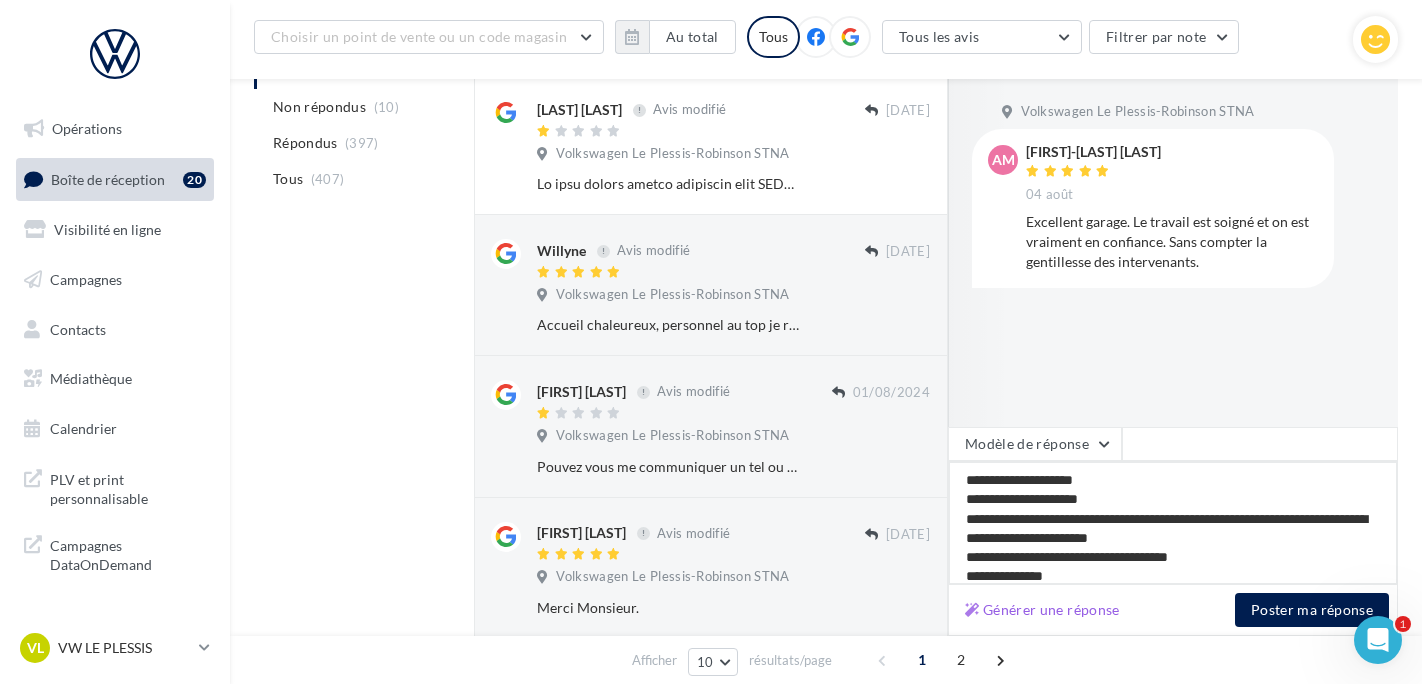 type on "**********" 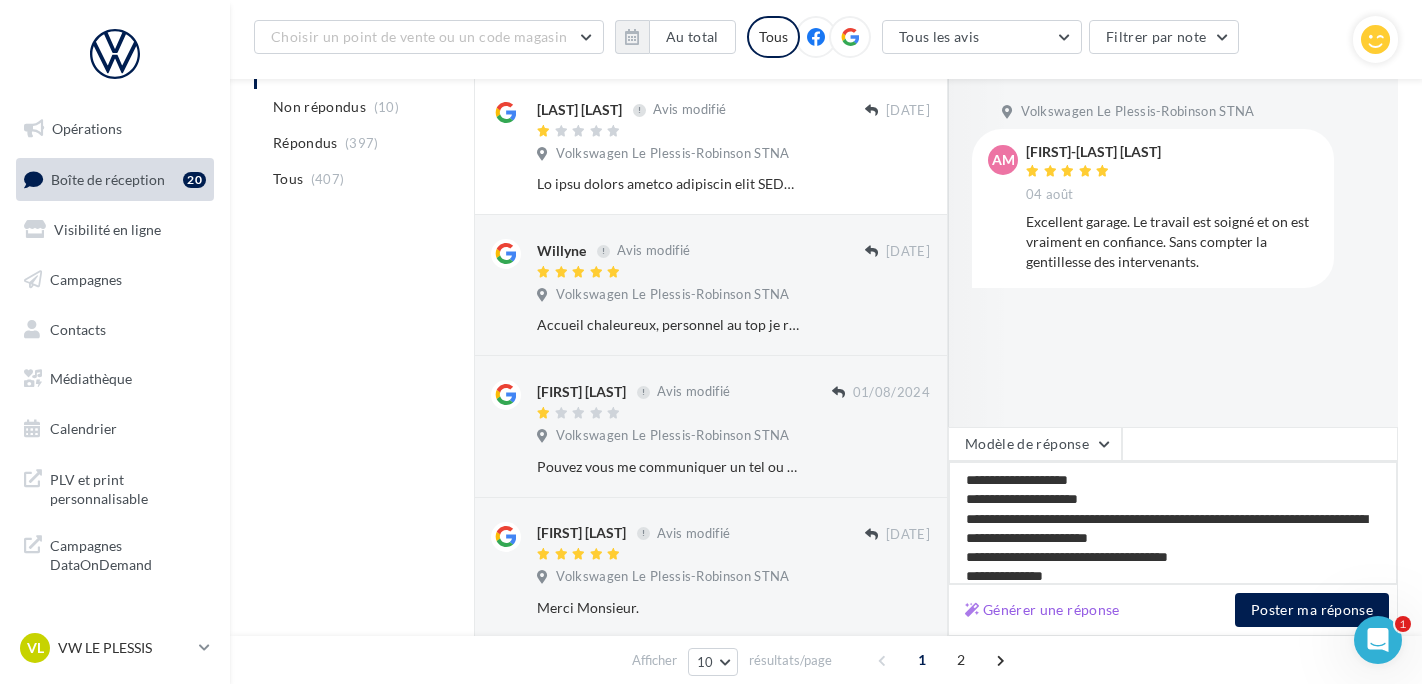 type on "**********" 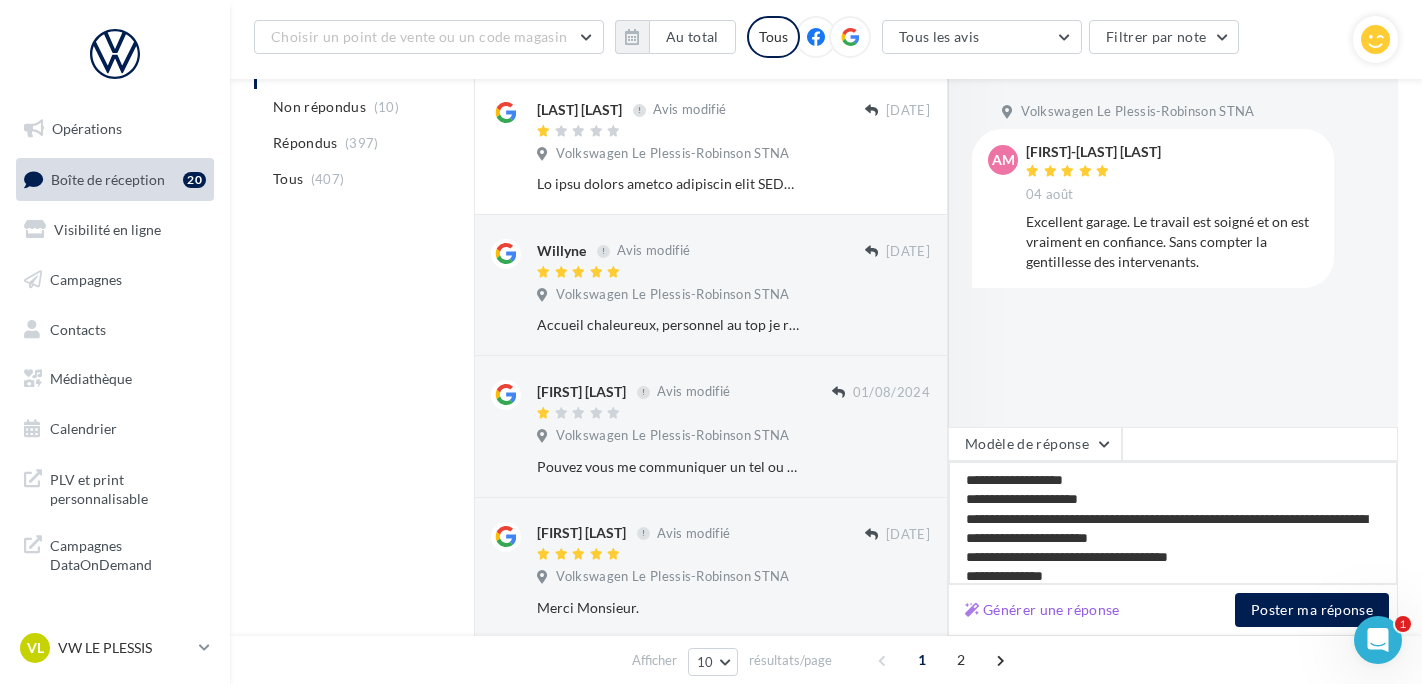 type on "**********" 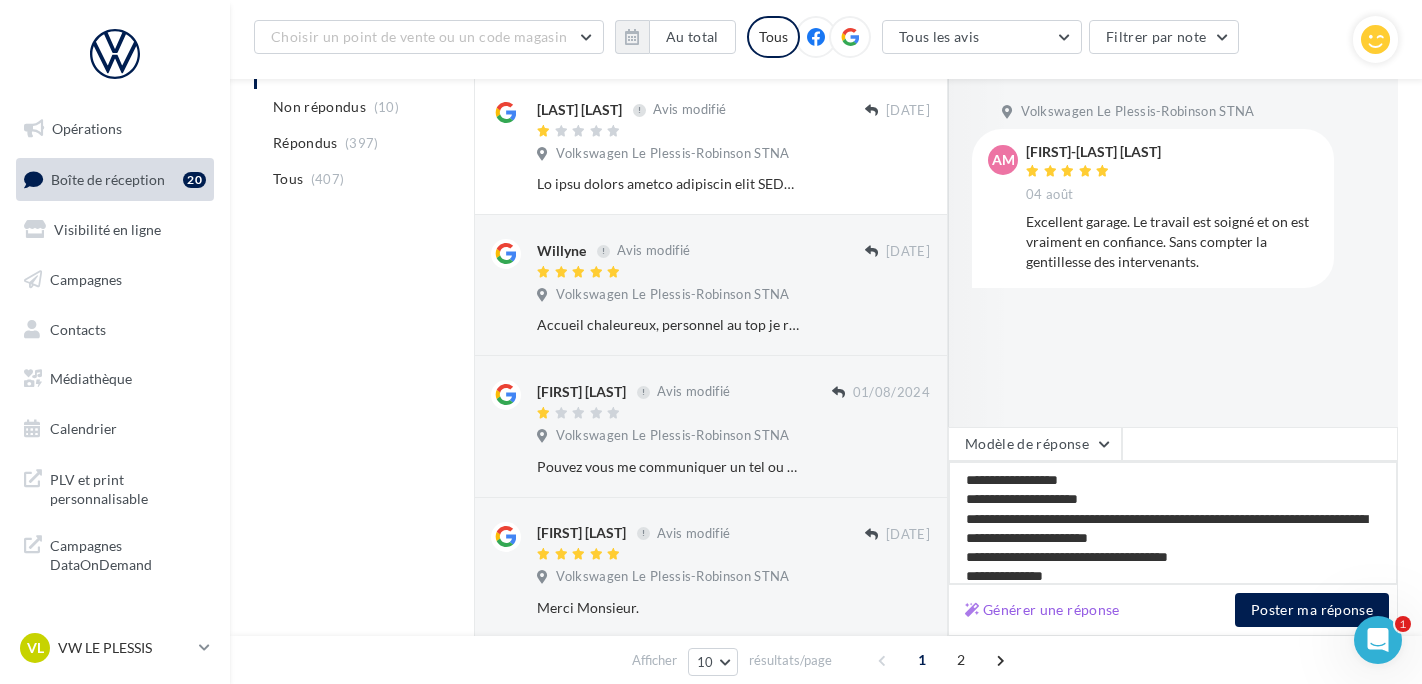 type on "**********" 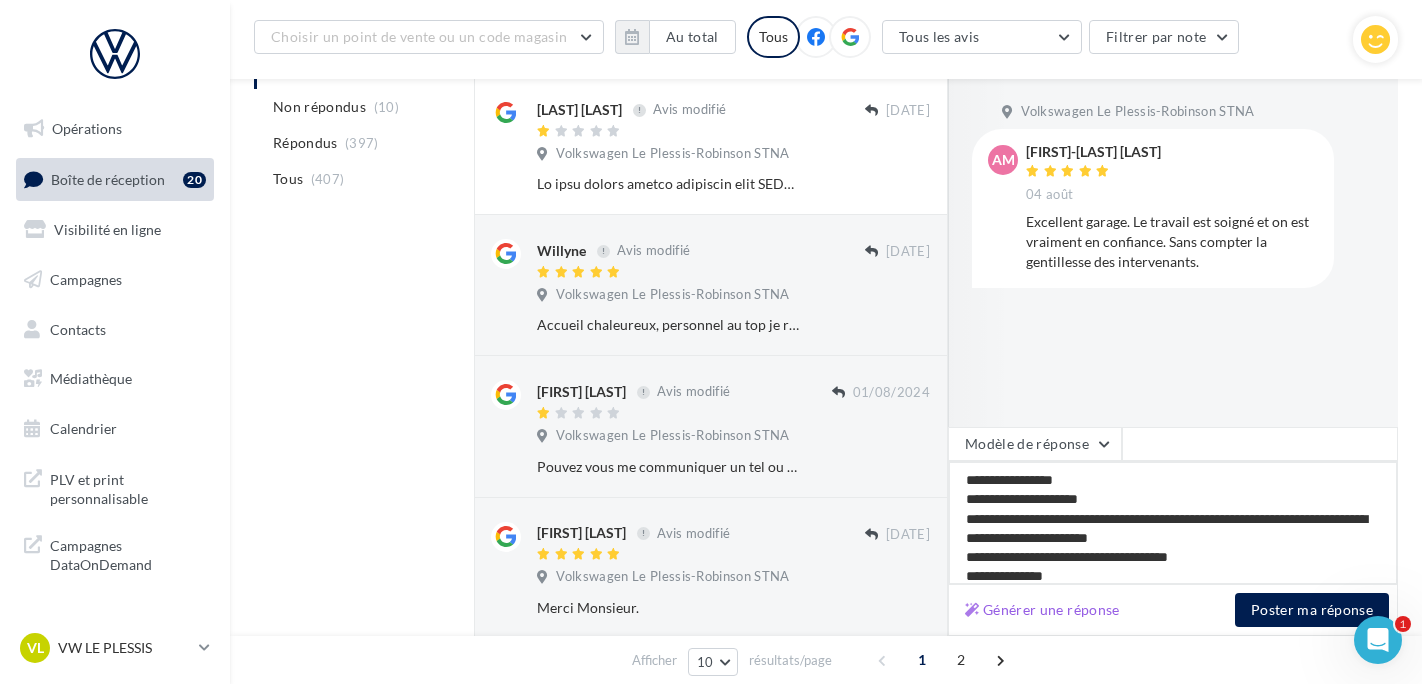 type on "**********" 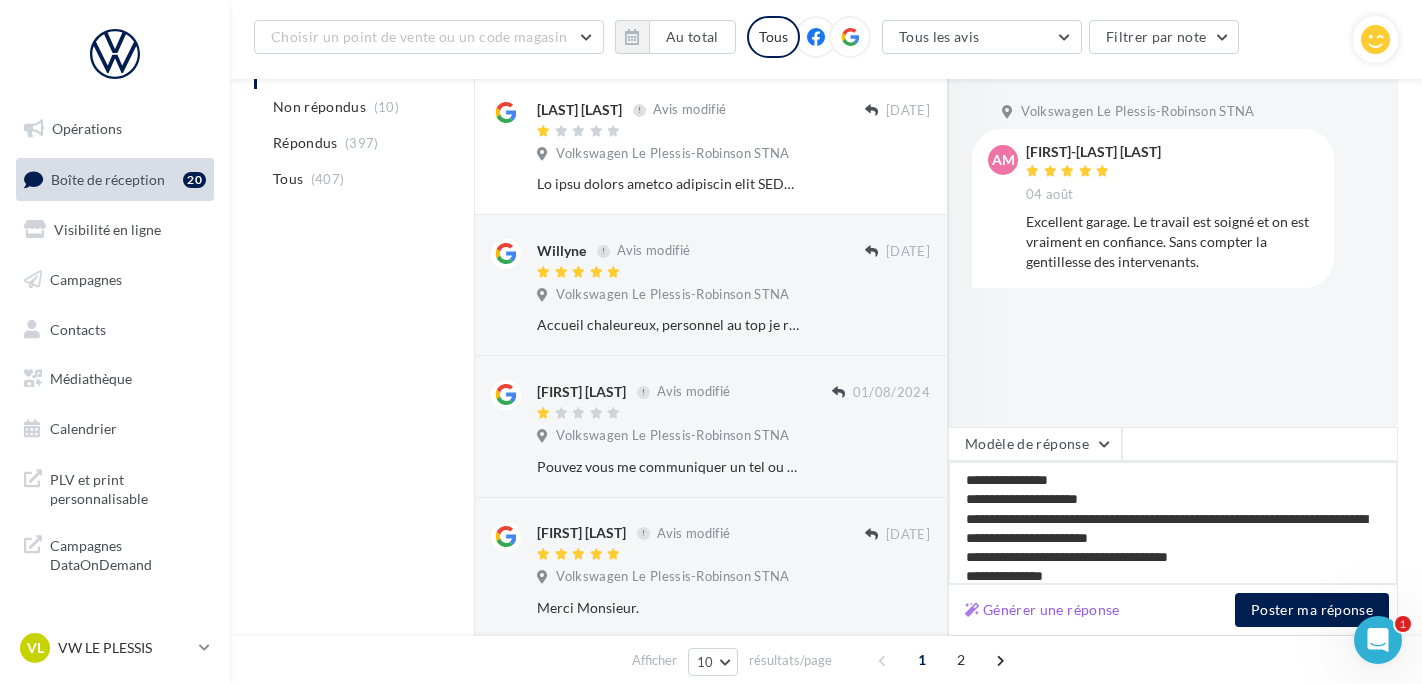 click on "**********" at bounding box center [1173, 523] 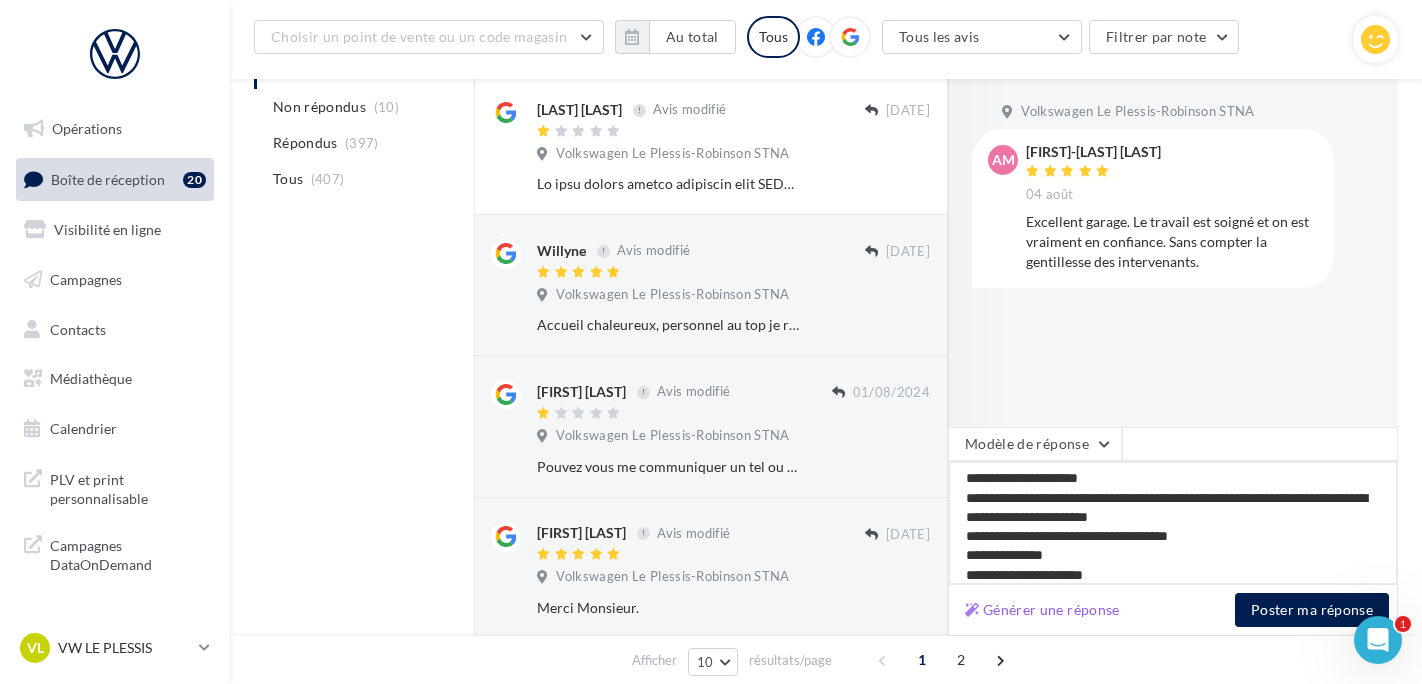 scroll, scrollTop: 31, scrollLeft: 0, axis: vertical 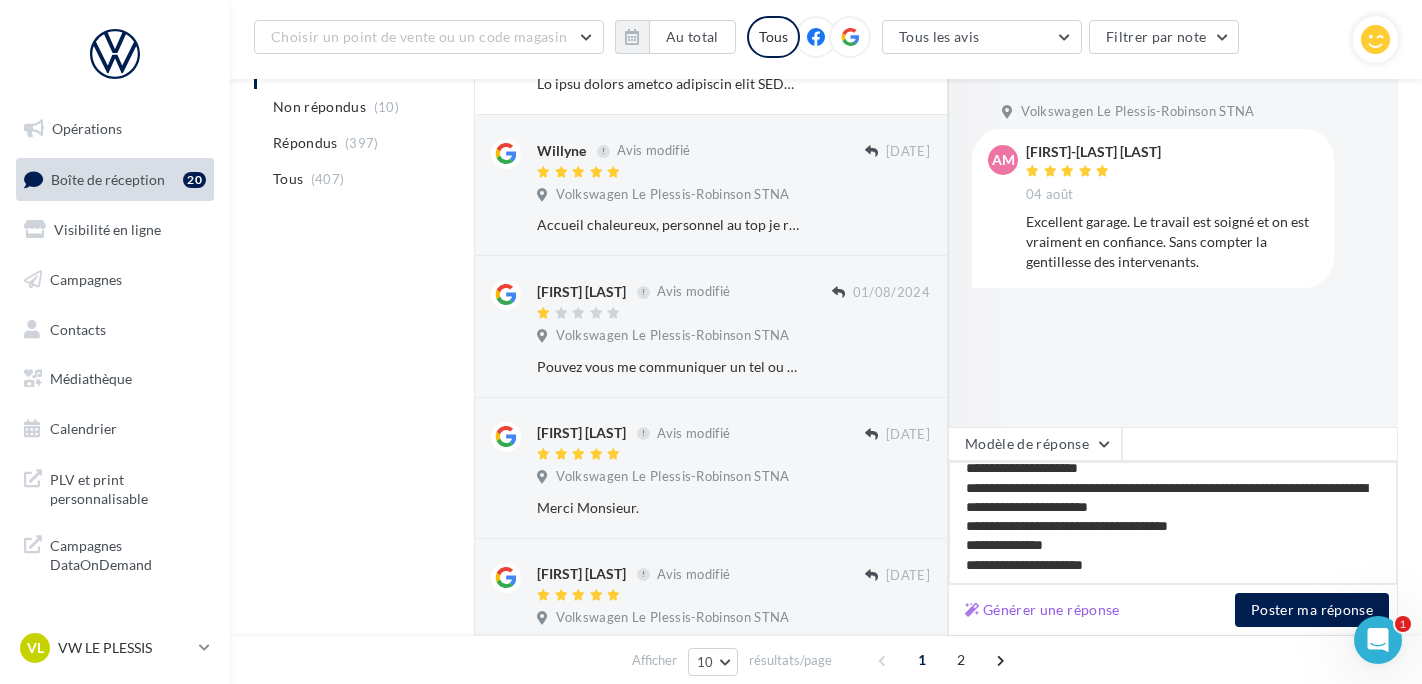 click on "**********" at bounding box center (1173, 523) 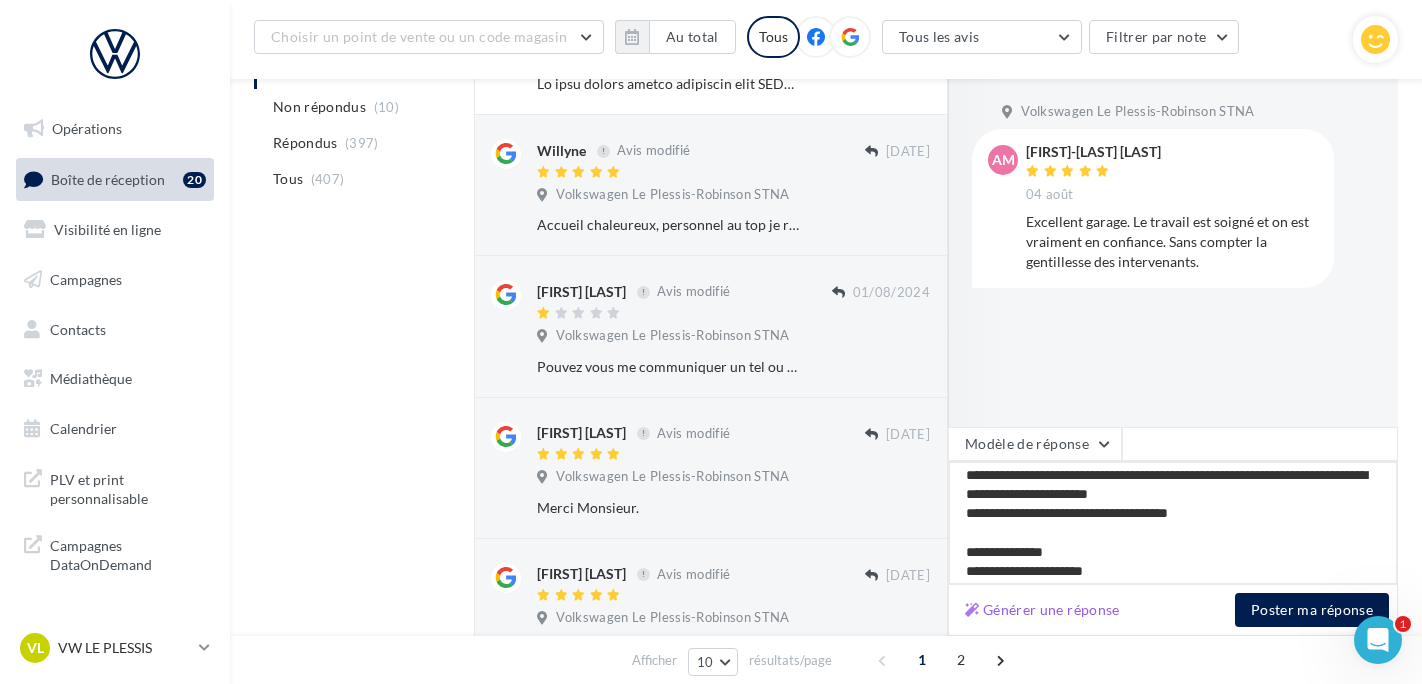scroll, scrollTop: 50, scrollLeft: 0, axis: vertical 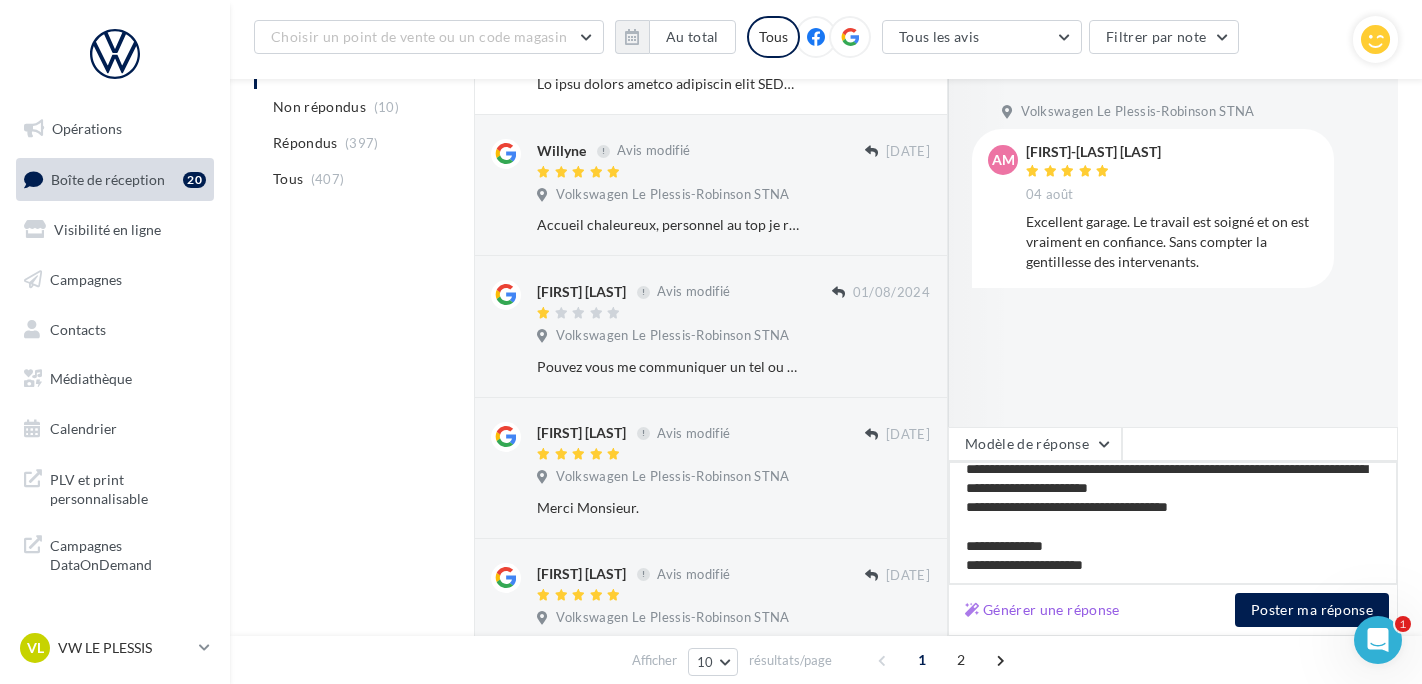 click on "**********" at bounding box center (1173, 523) 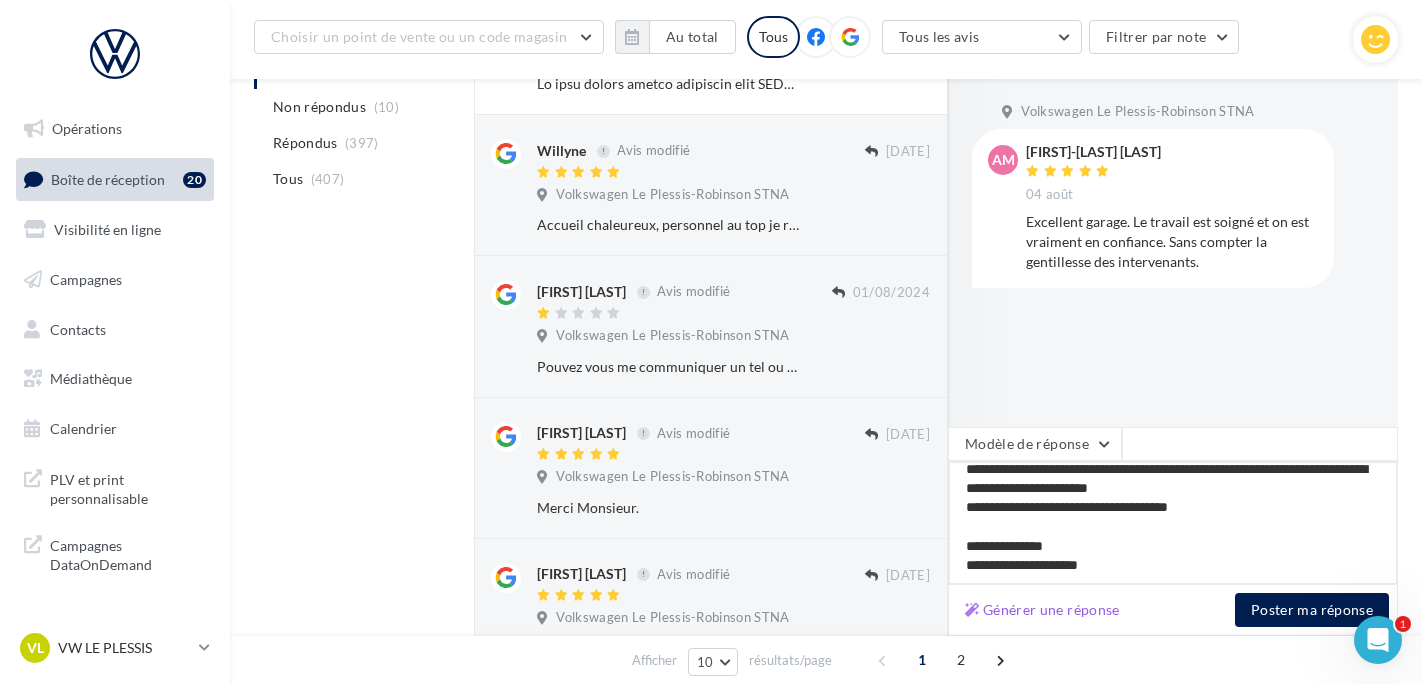type on "**********" 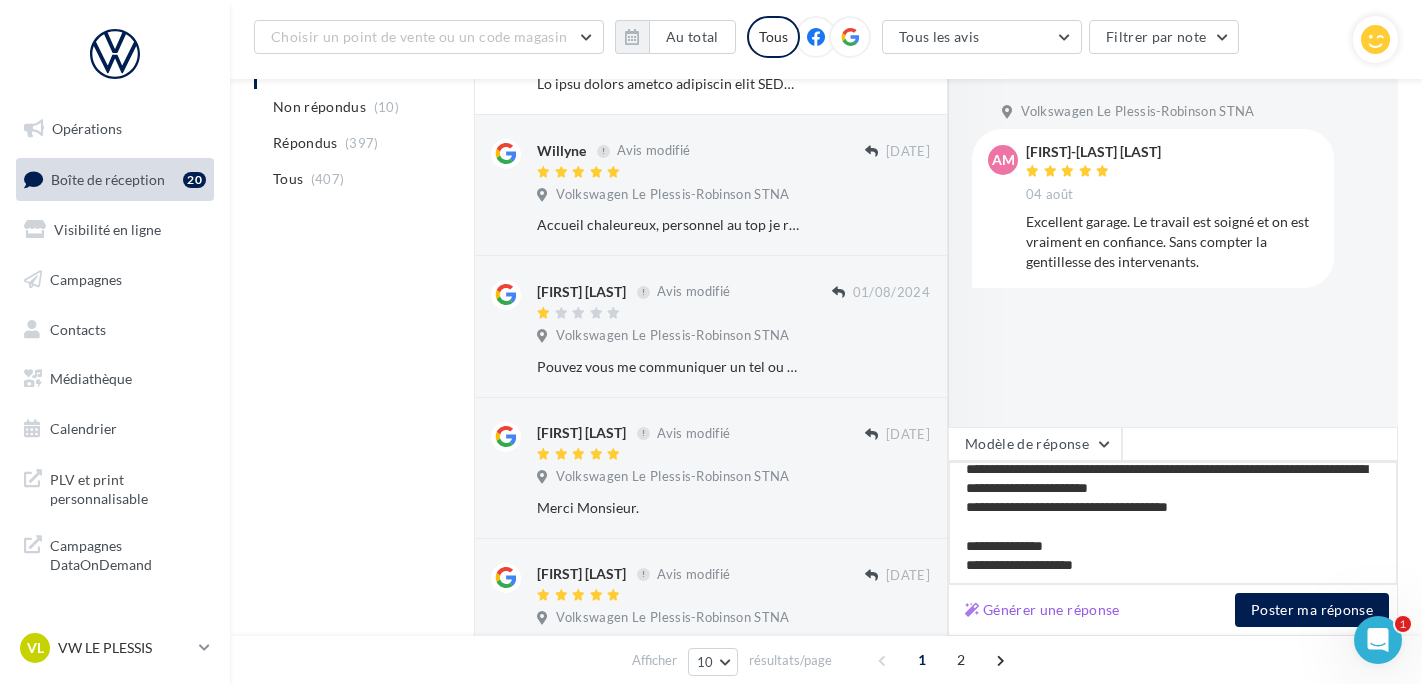 type on "**********" 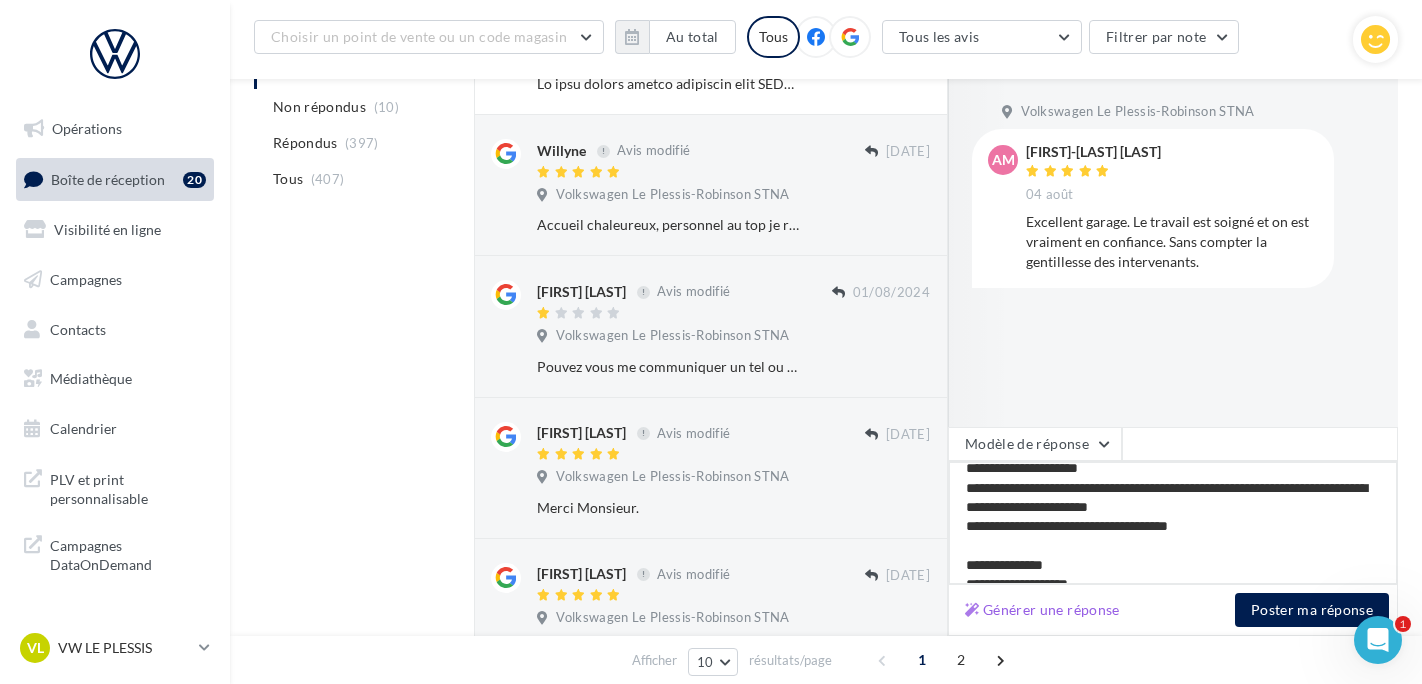 scroll, scrollTop: 0, scrollLeft: 0, axis: both 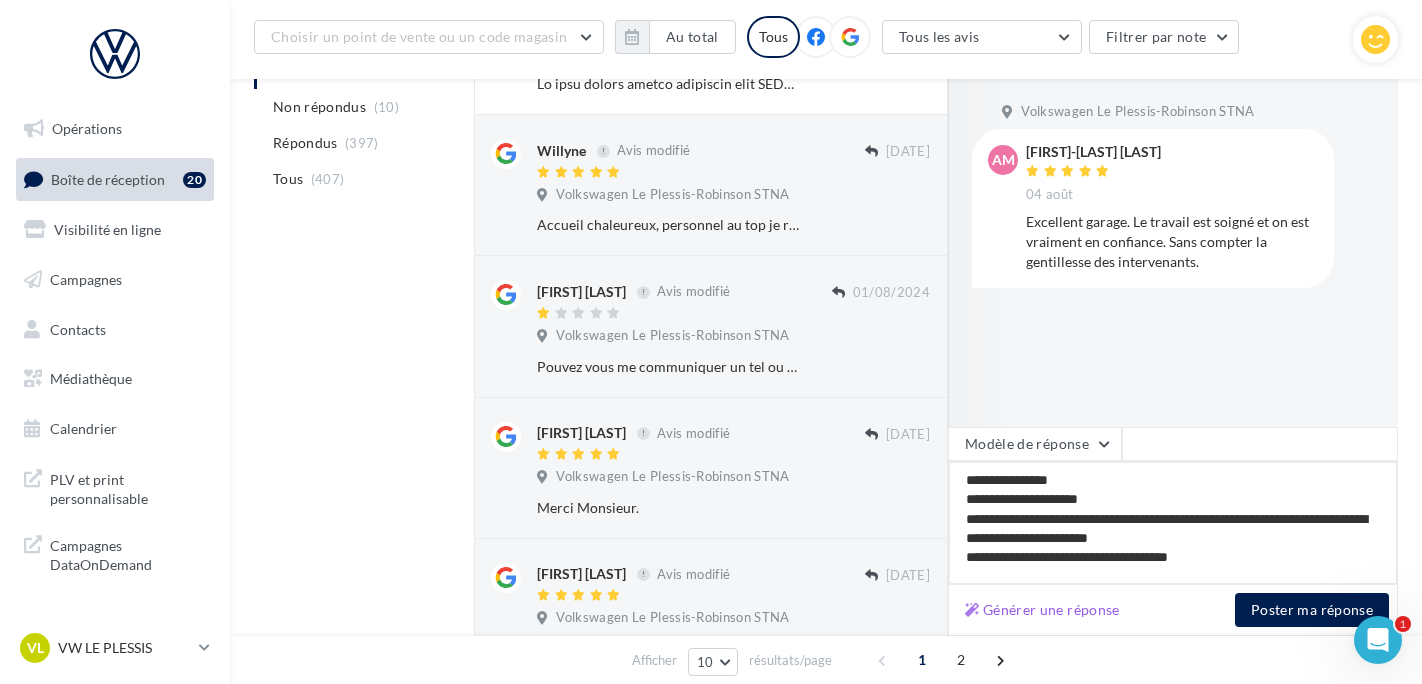 click on "**********" at bounding box center (1173, 523) 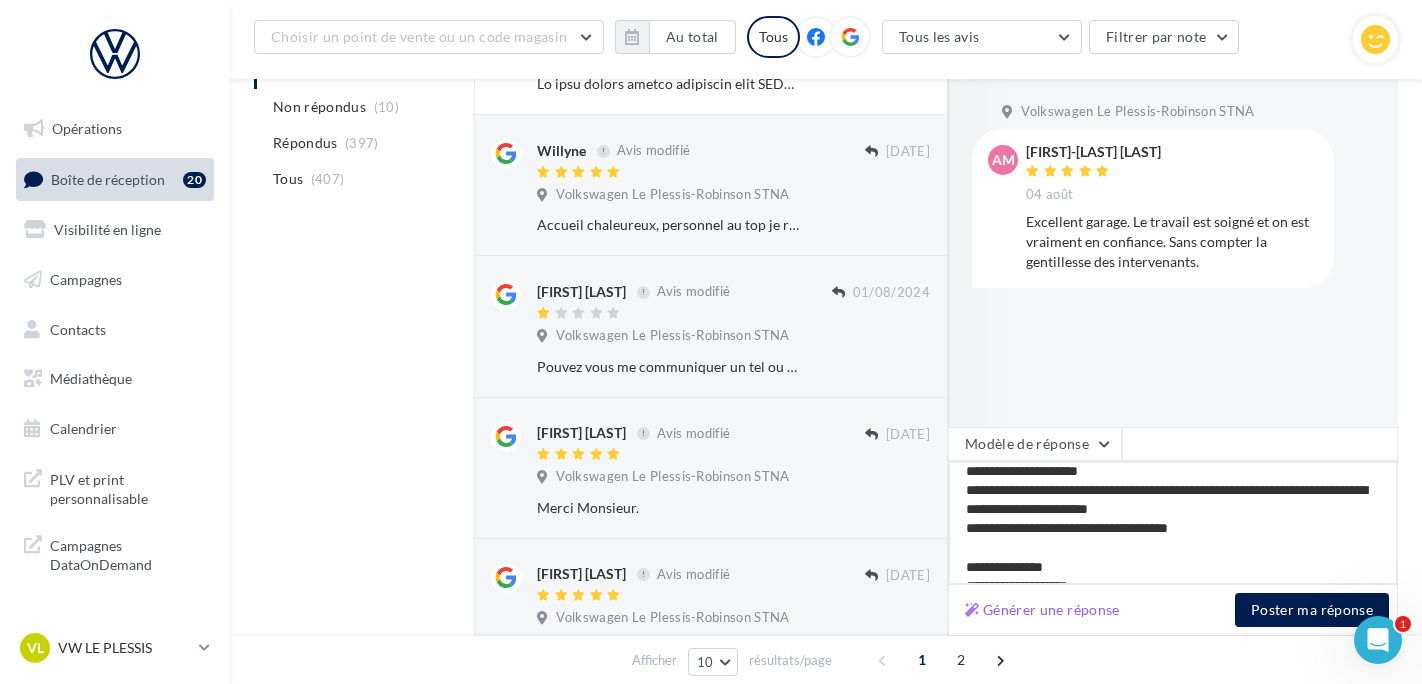 scroll, scrollTop: 69, scrollLeft: 0, axis: vertical 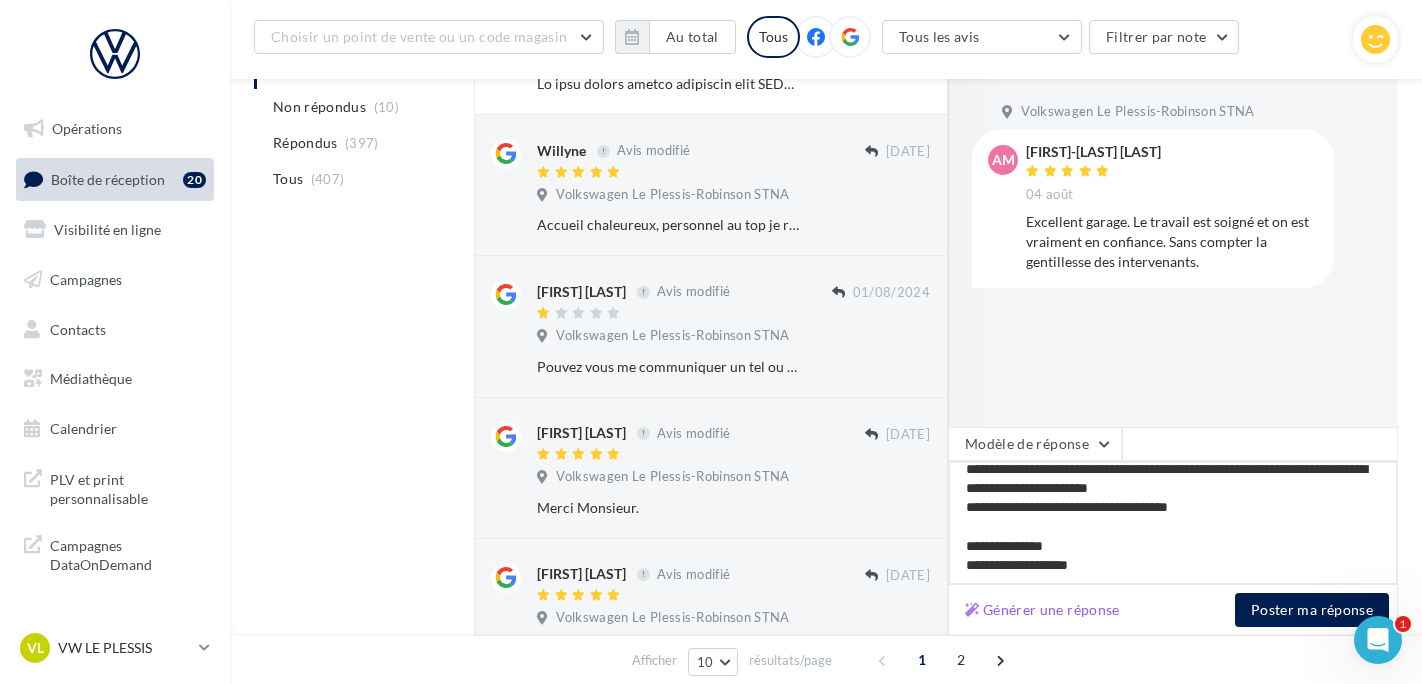 click on "**********" at bounding box center (1173, 523) 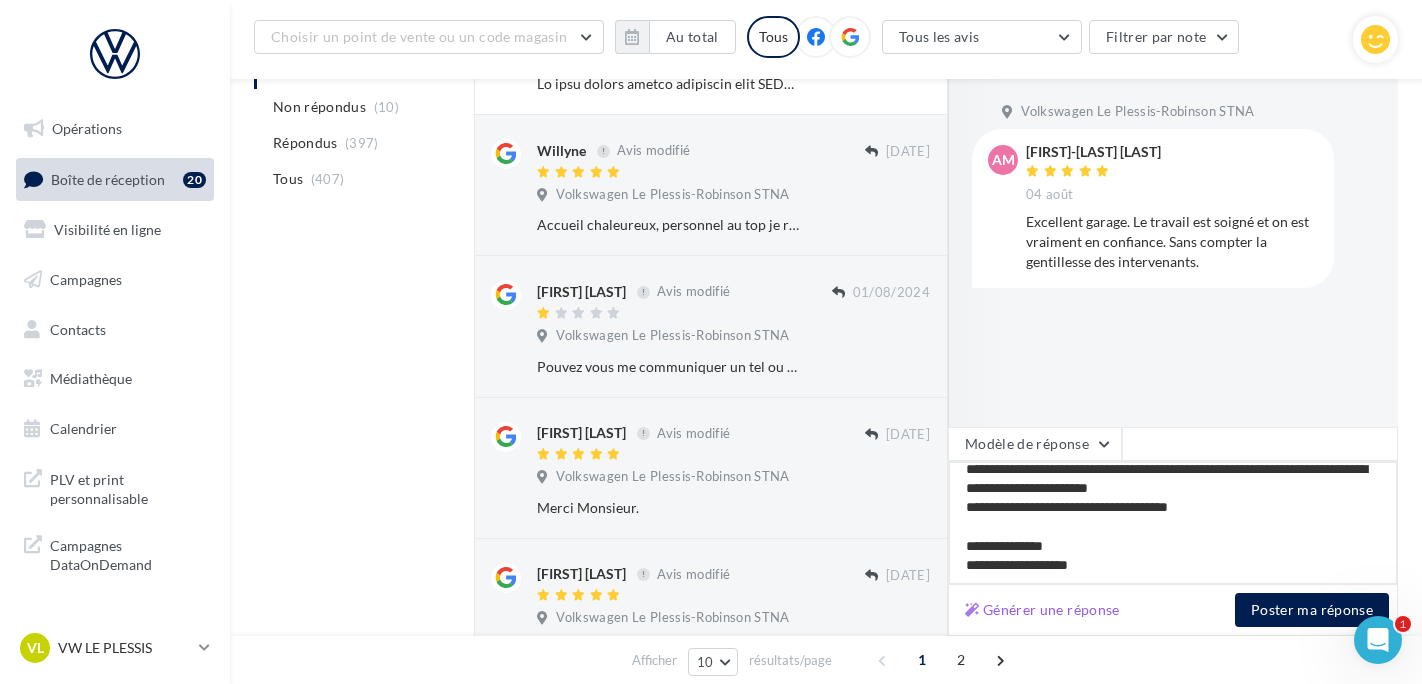 type on "**********" 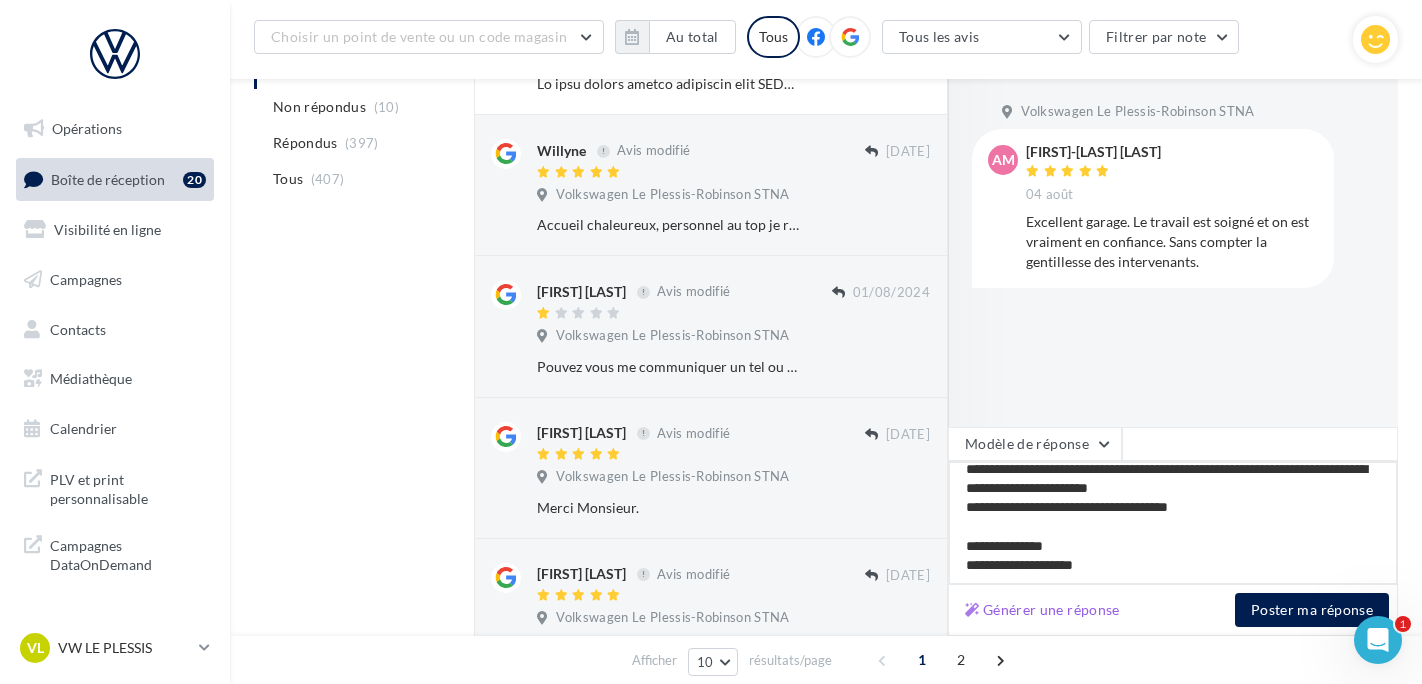 type on "**********" 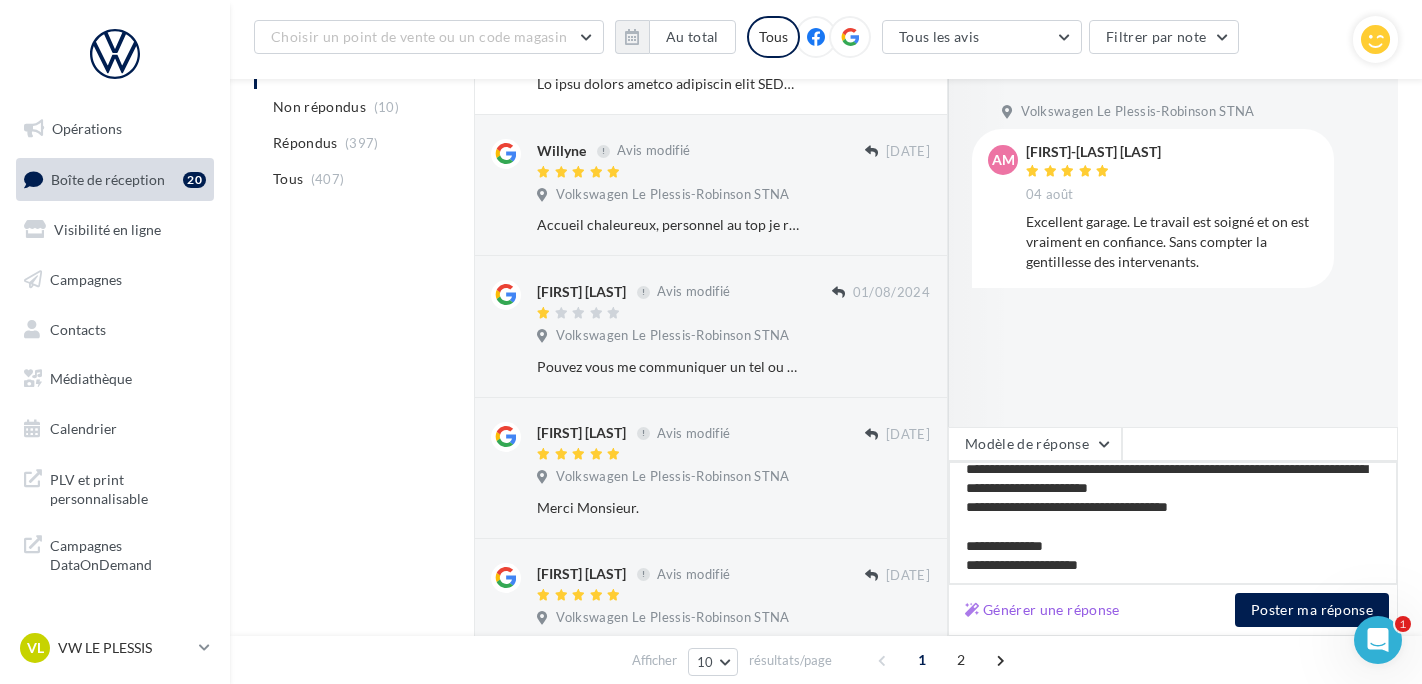 type on "**********" 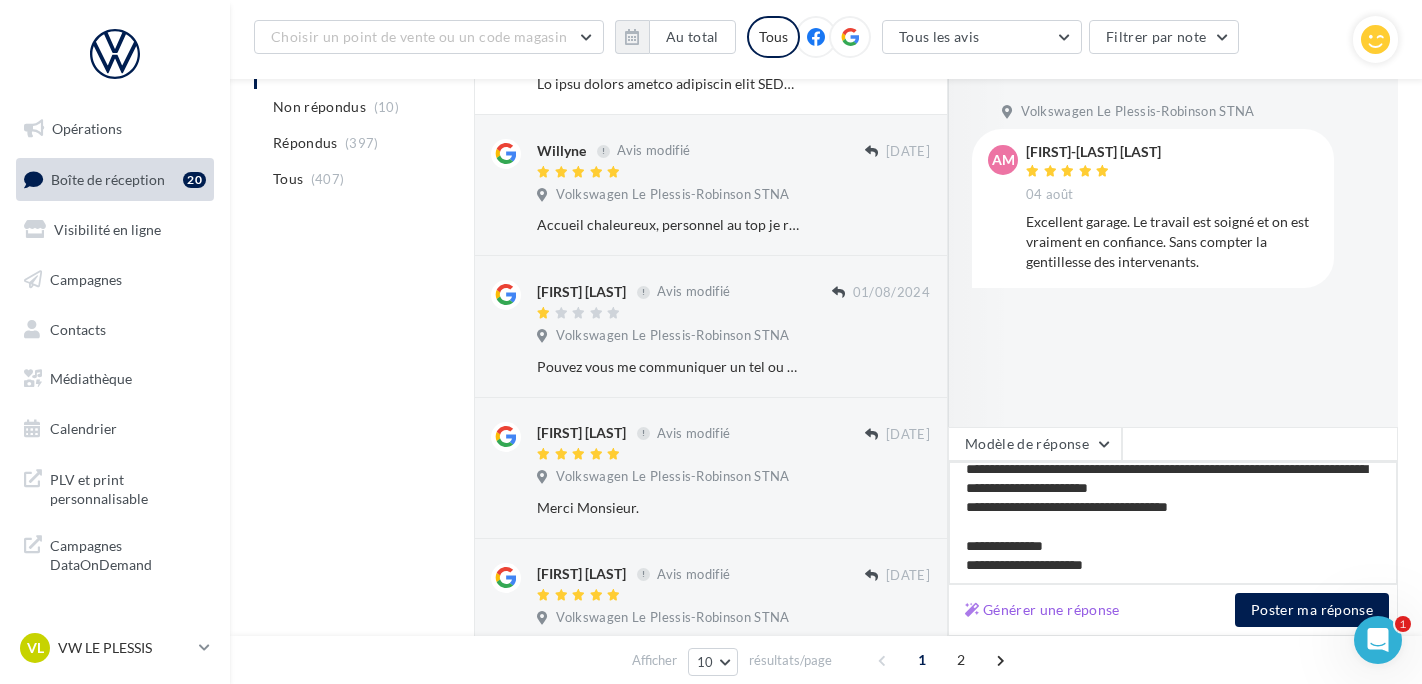 type on "**********" 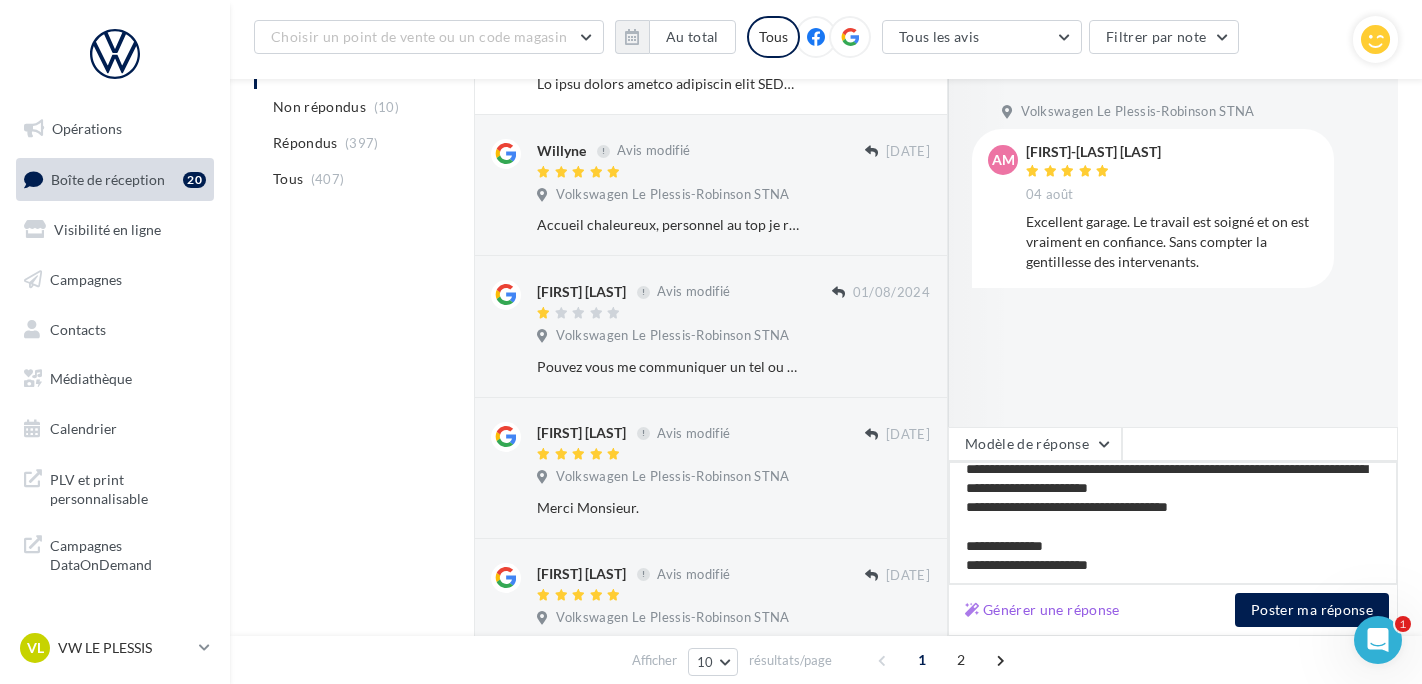 type on "**********" 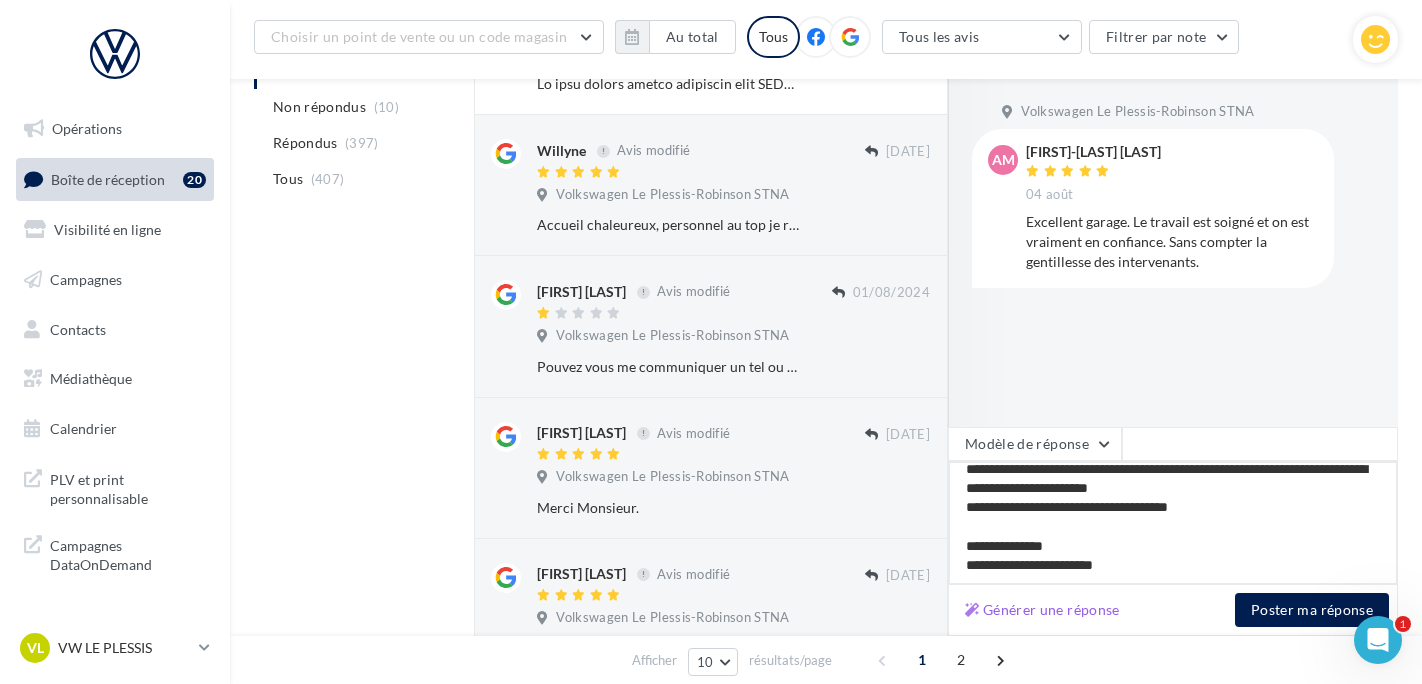 type on "**********" 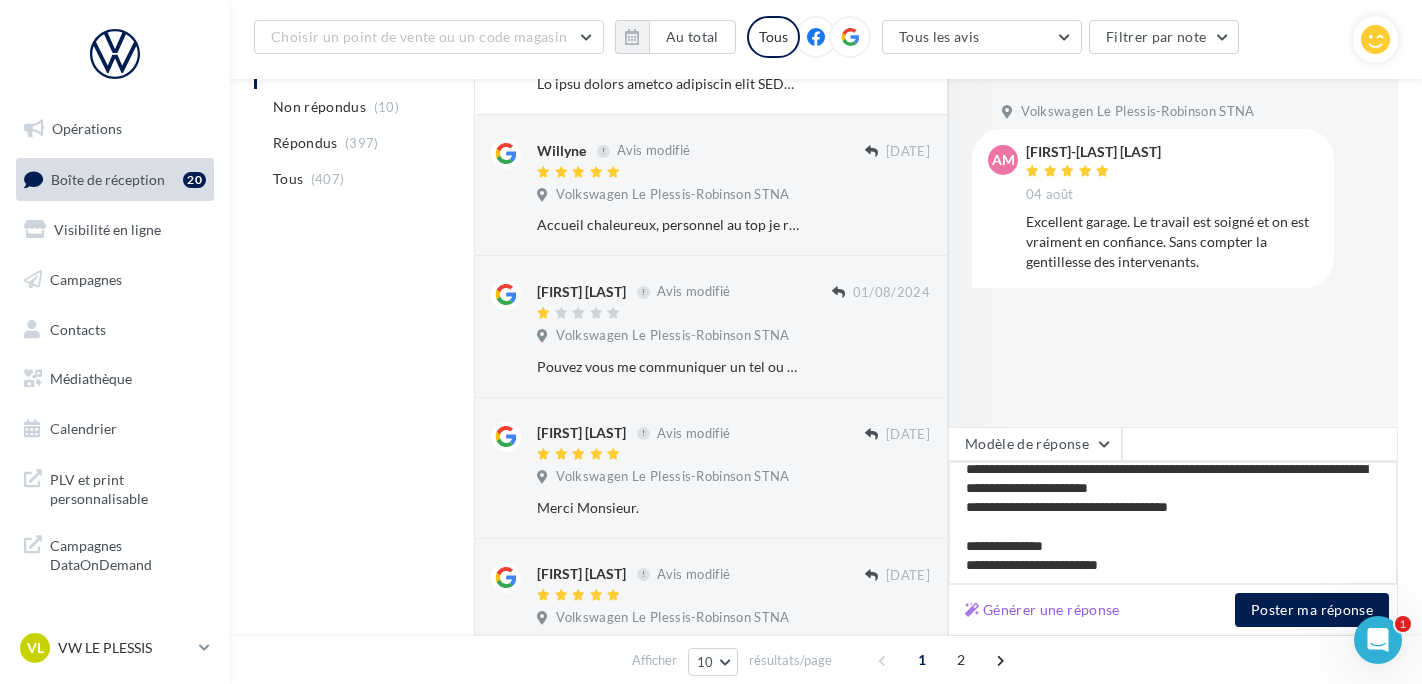 type on "**********" 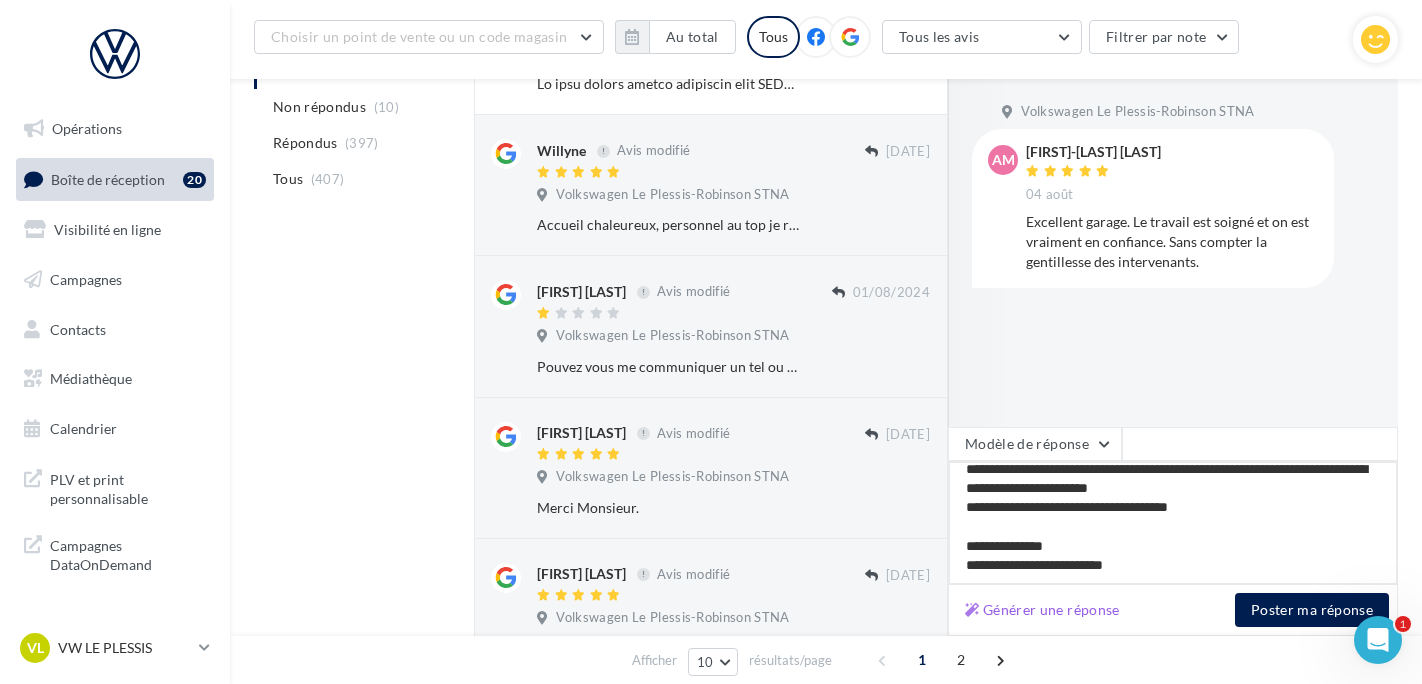 type on "**********" 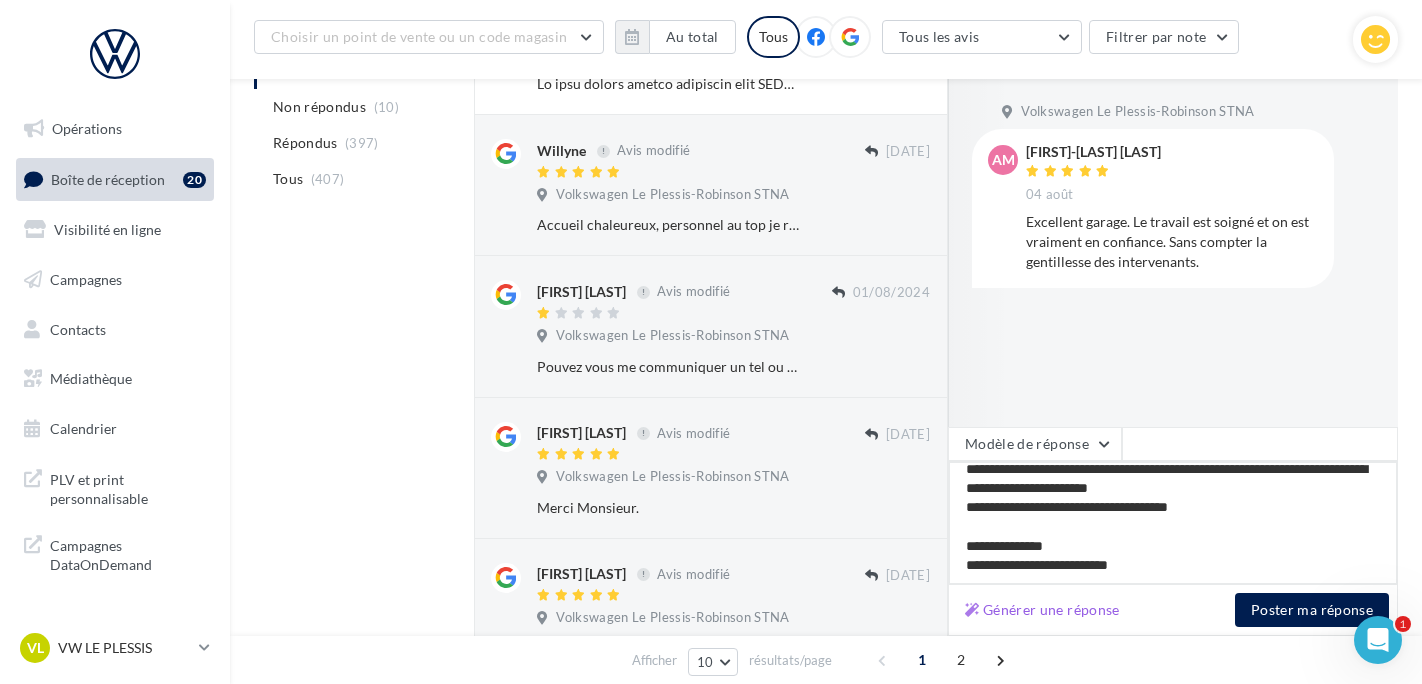 type on "**********" 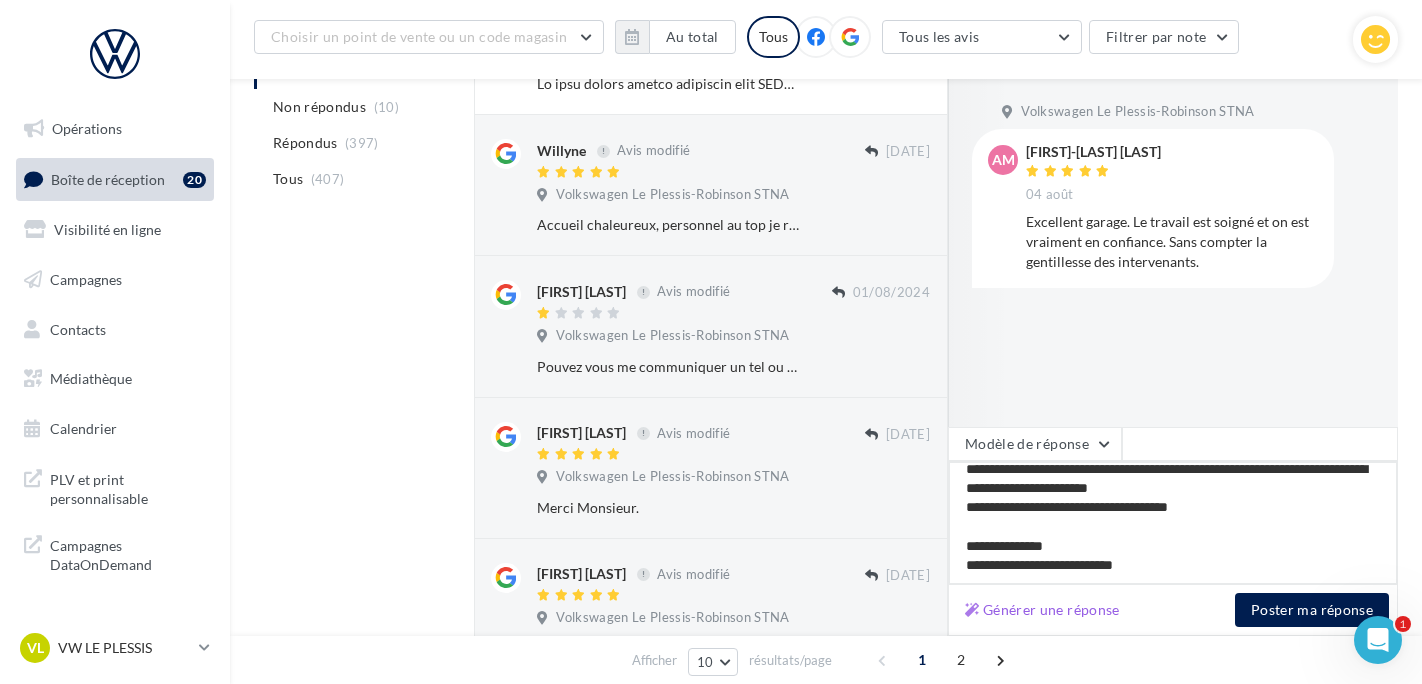 type on "**********" 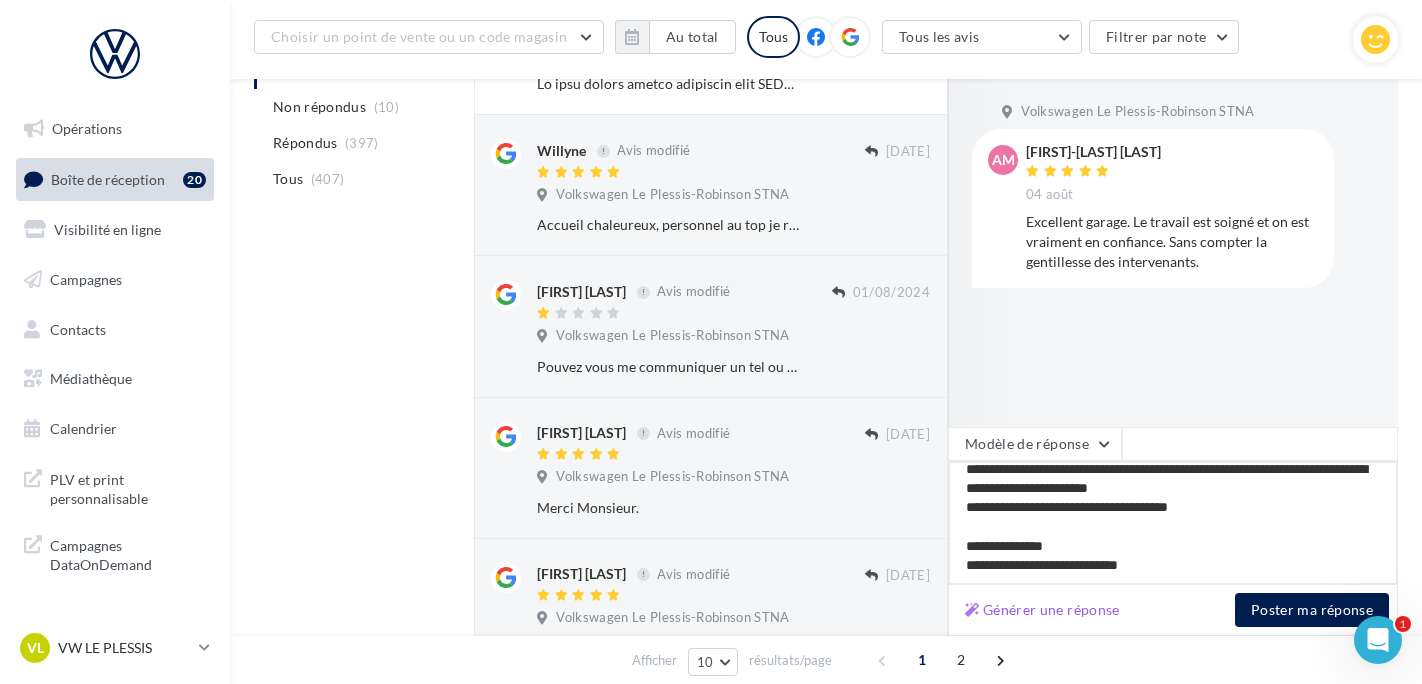type on "**********" 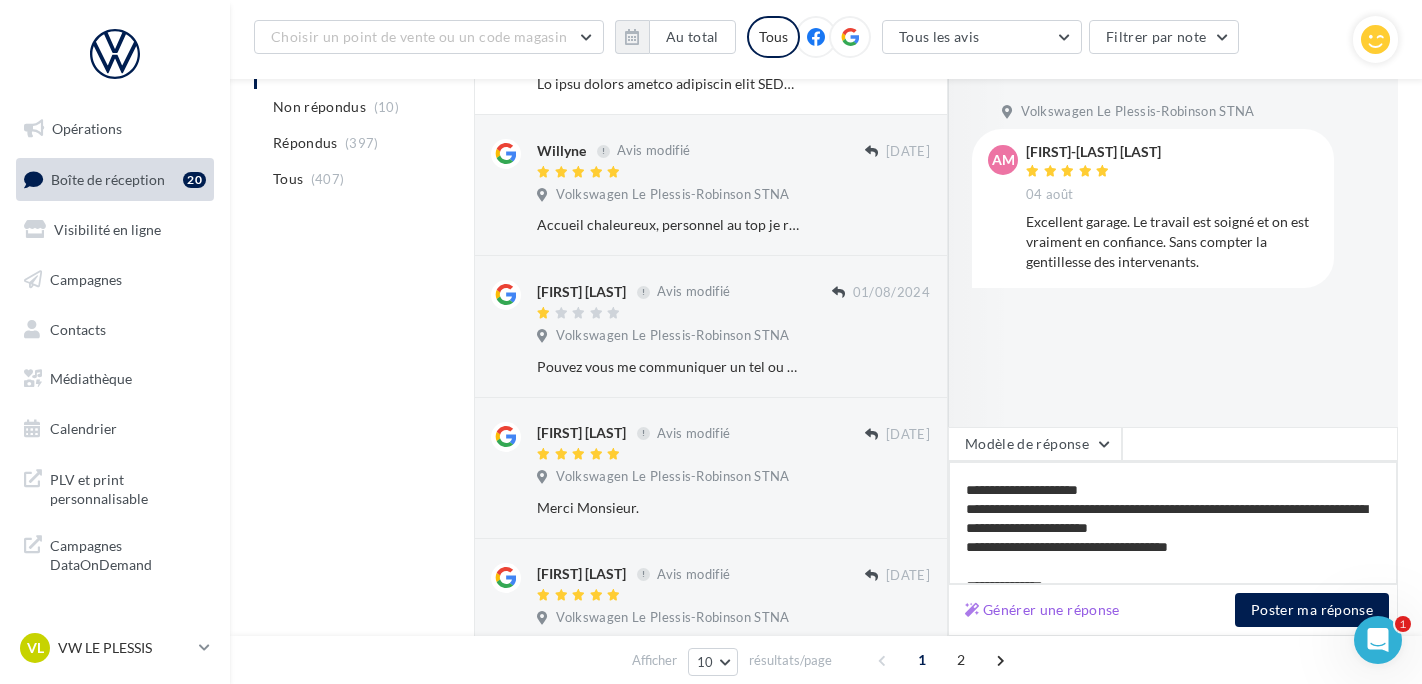 scroll, scrollTop: 69, scrollLeft: 0, axis: vertical 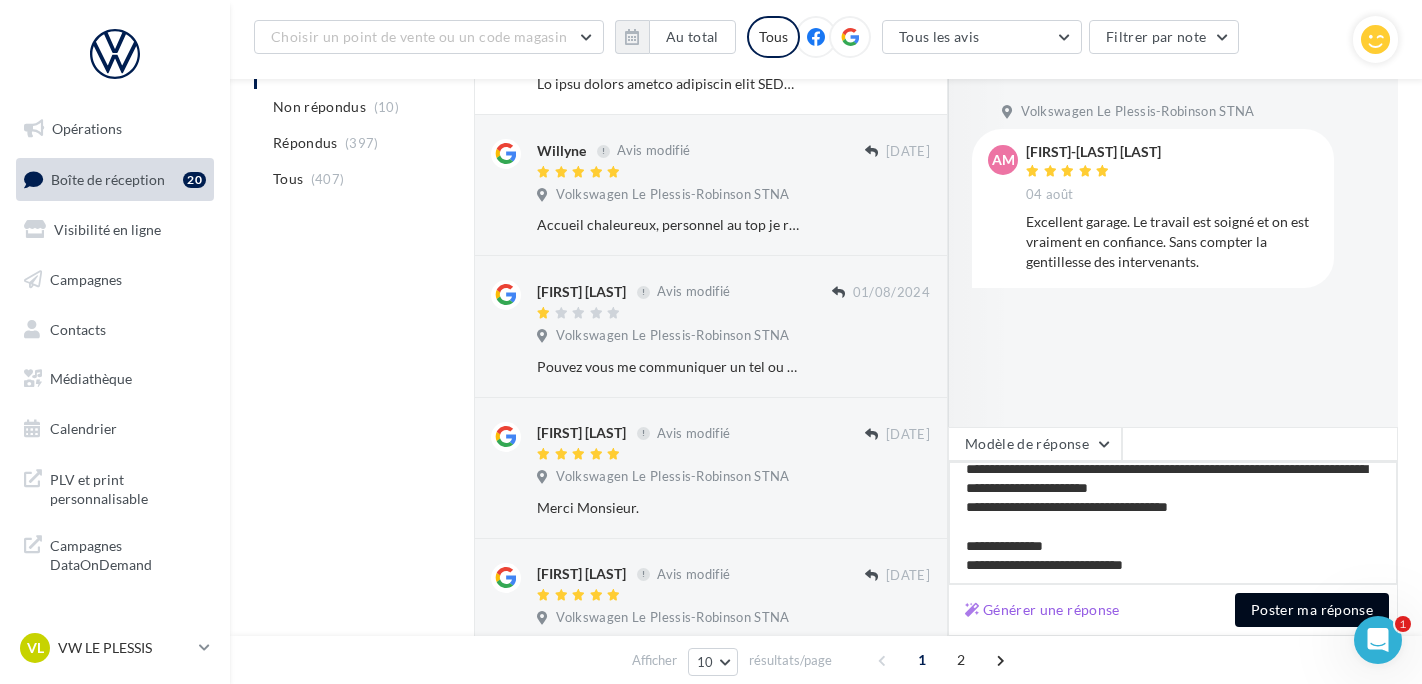type on "**********" 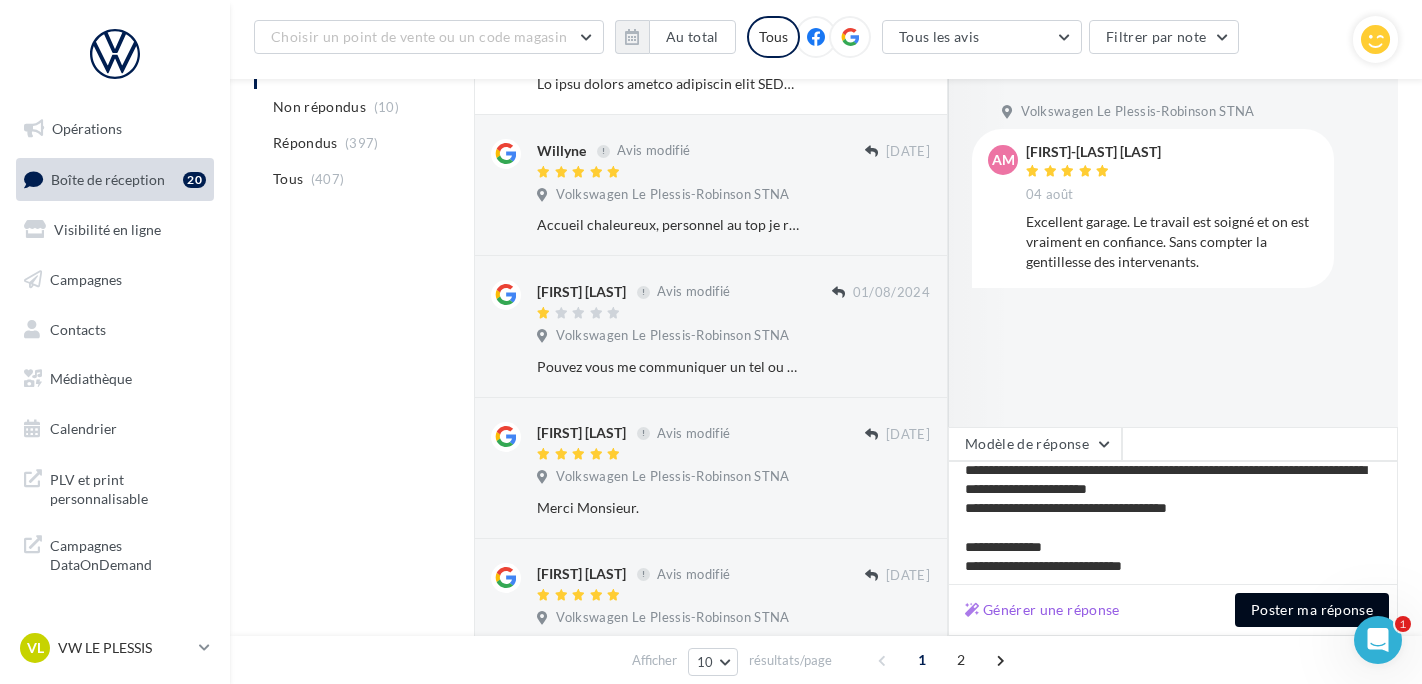 click on "Poster ma réponse" at bounding box center (1312, 610) 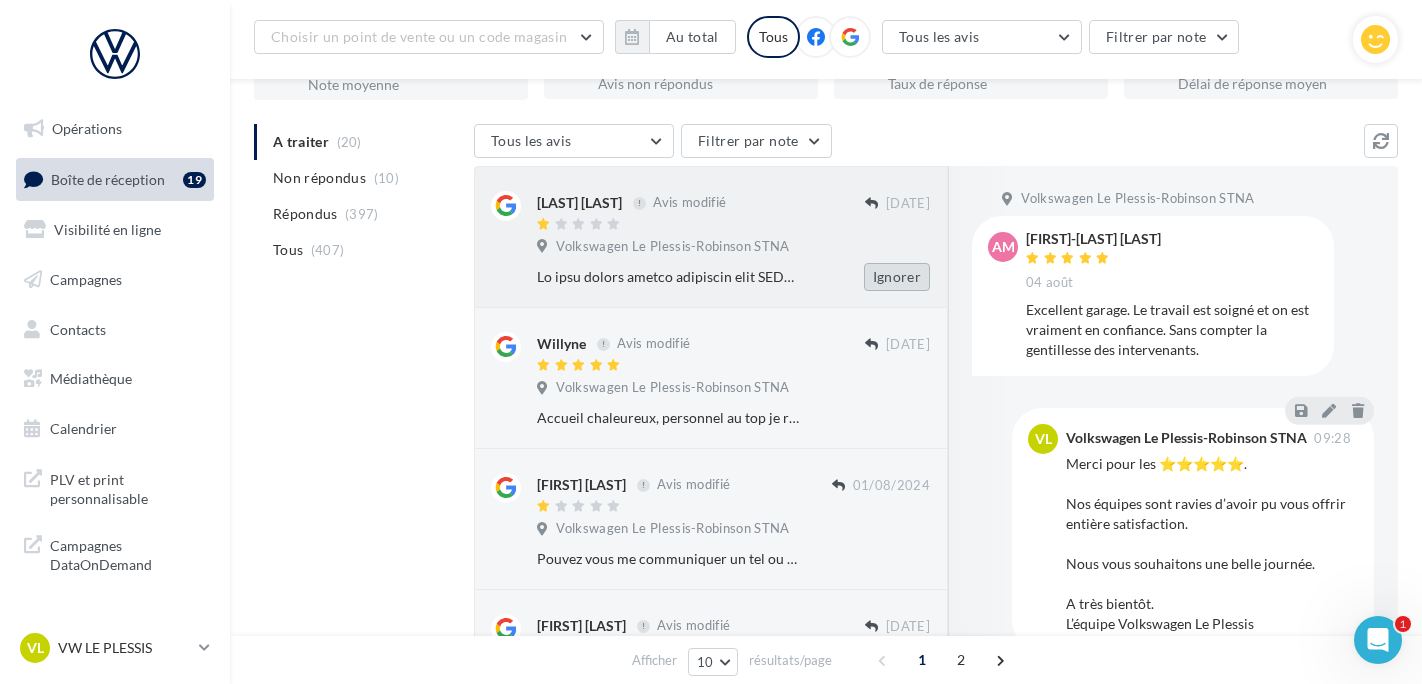 scroll, scrollTop: 132, scrollLeft: 0, axis: vertical 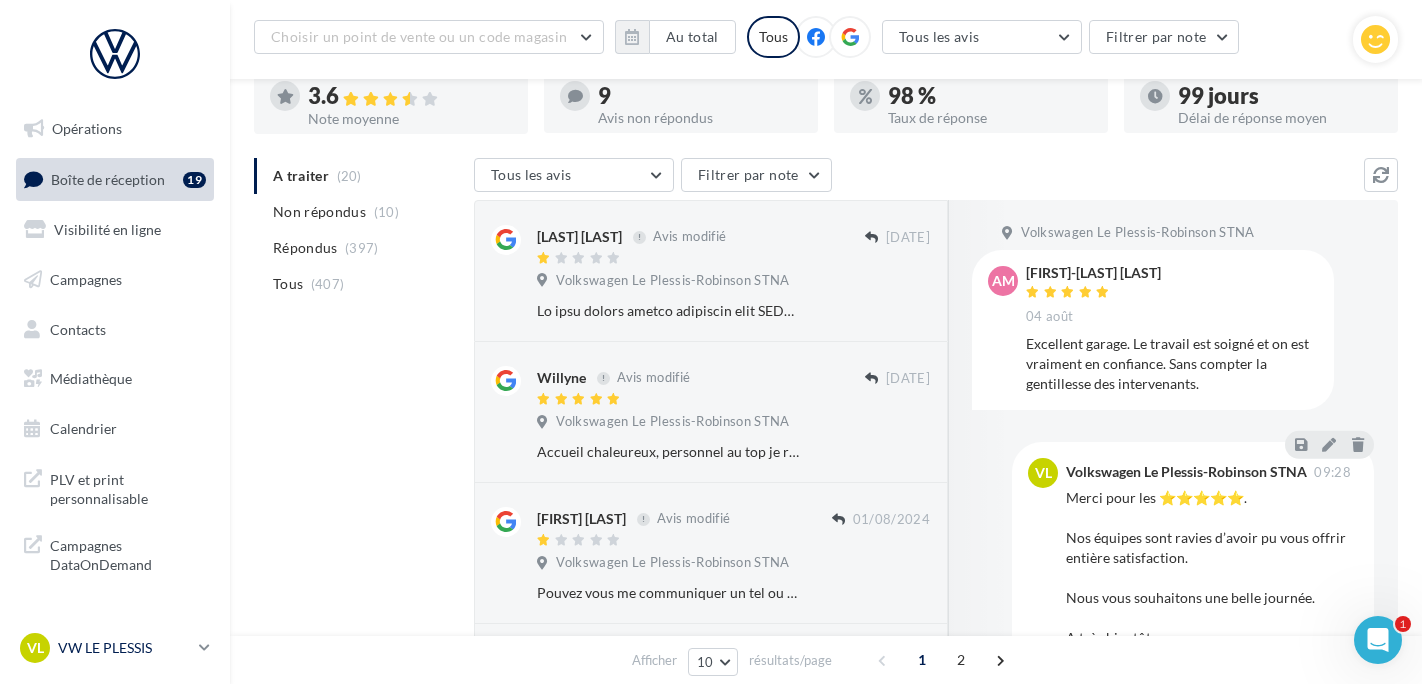 click on "VW LE PLESSIS" at bounding box center [124, 648] 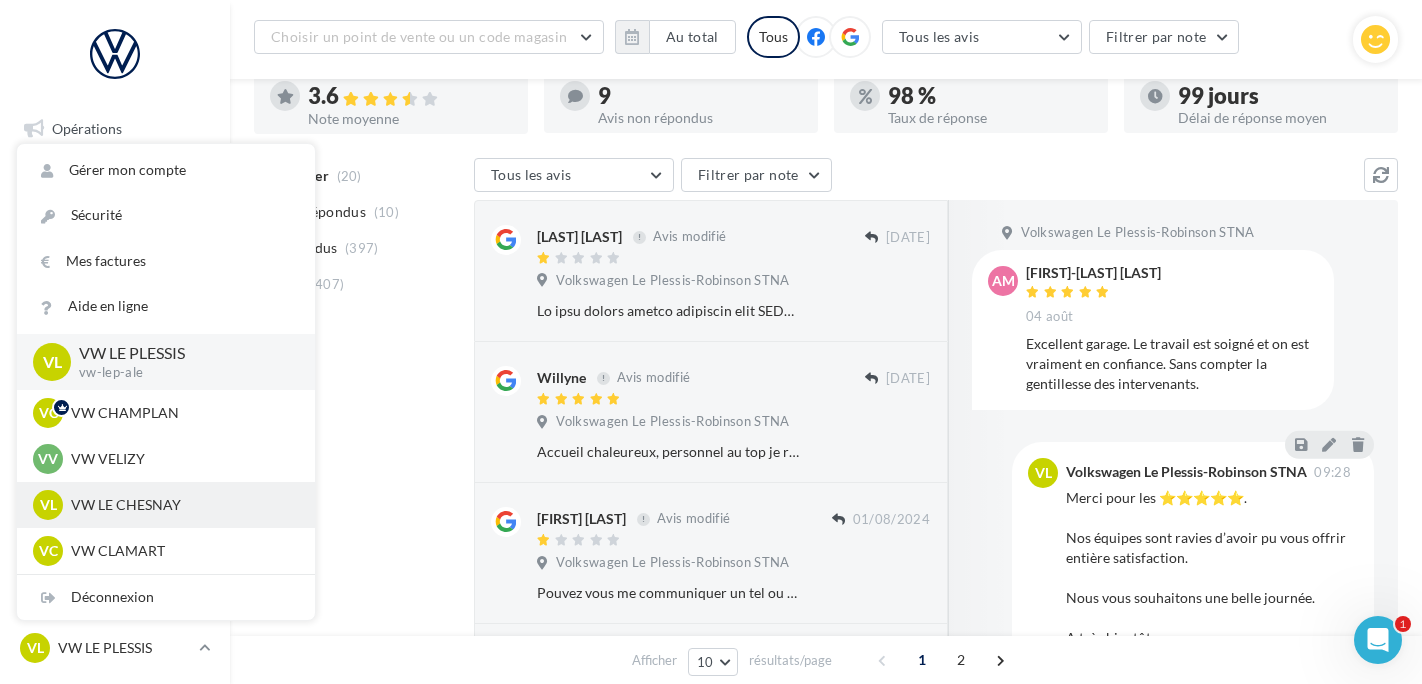 click on "VL     VW LE CHESNAY   vw-lec-ale" at bounding box center (166, 505) 